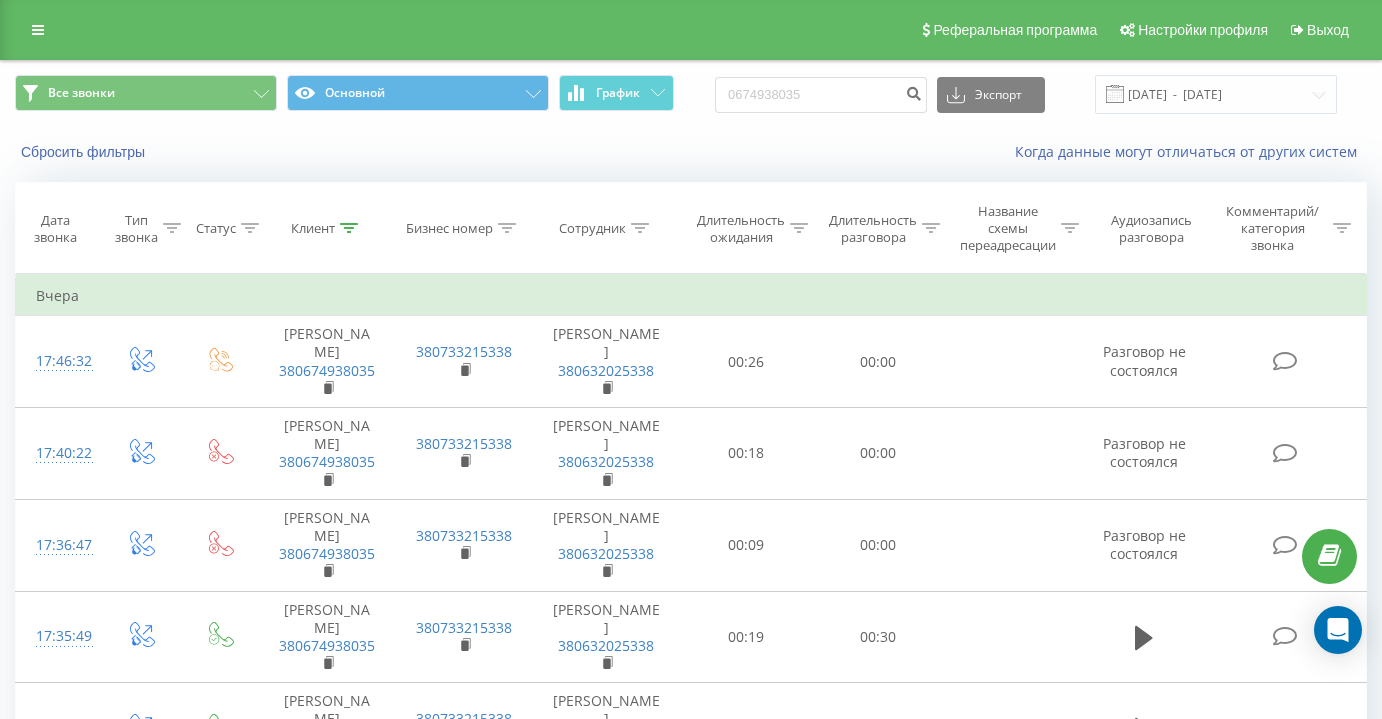 scroll, scrollTop: 477, scrollLeft: 0, axis: vertical 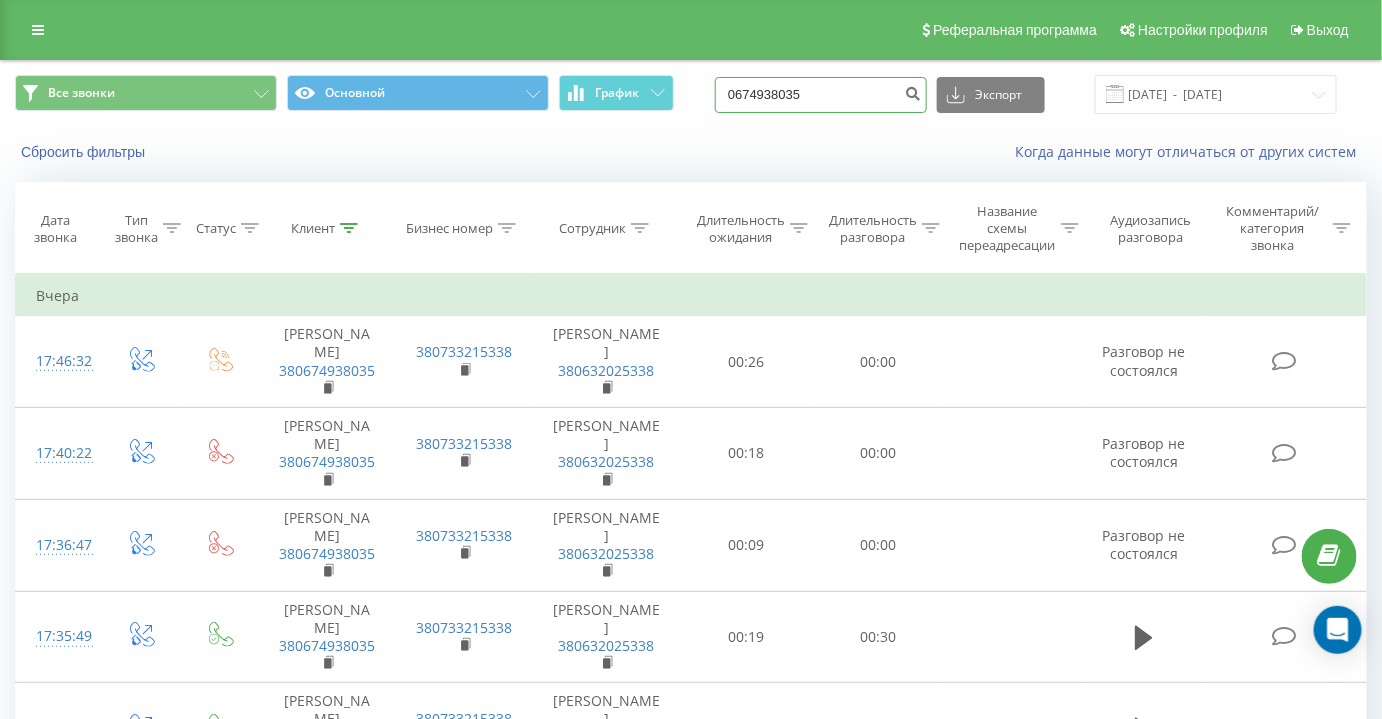 click on "0674938035" at bounding box center [821, 95] 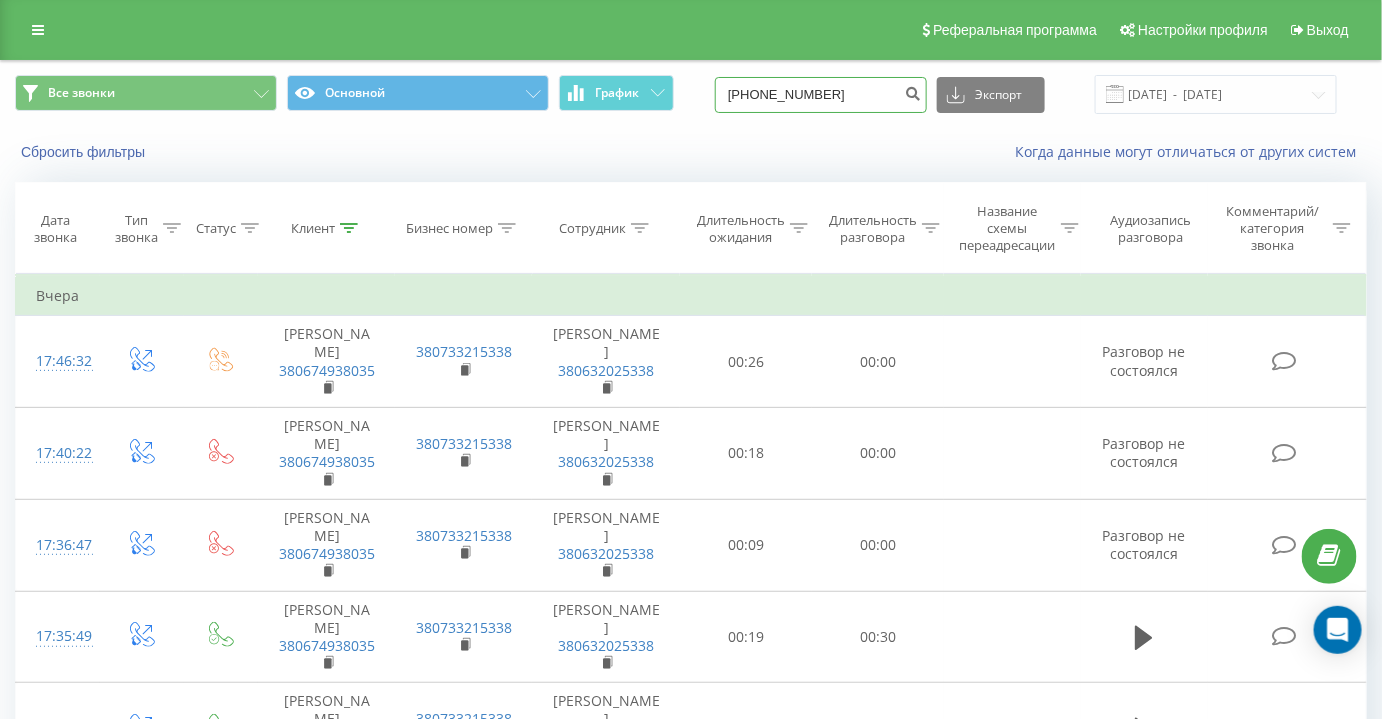 drag, startPoint x: 781, startPoint y: 91, endPoint x: 674, endPoint y: 94, distance: 107.042046 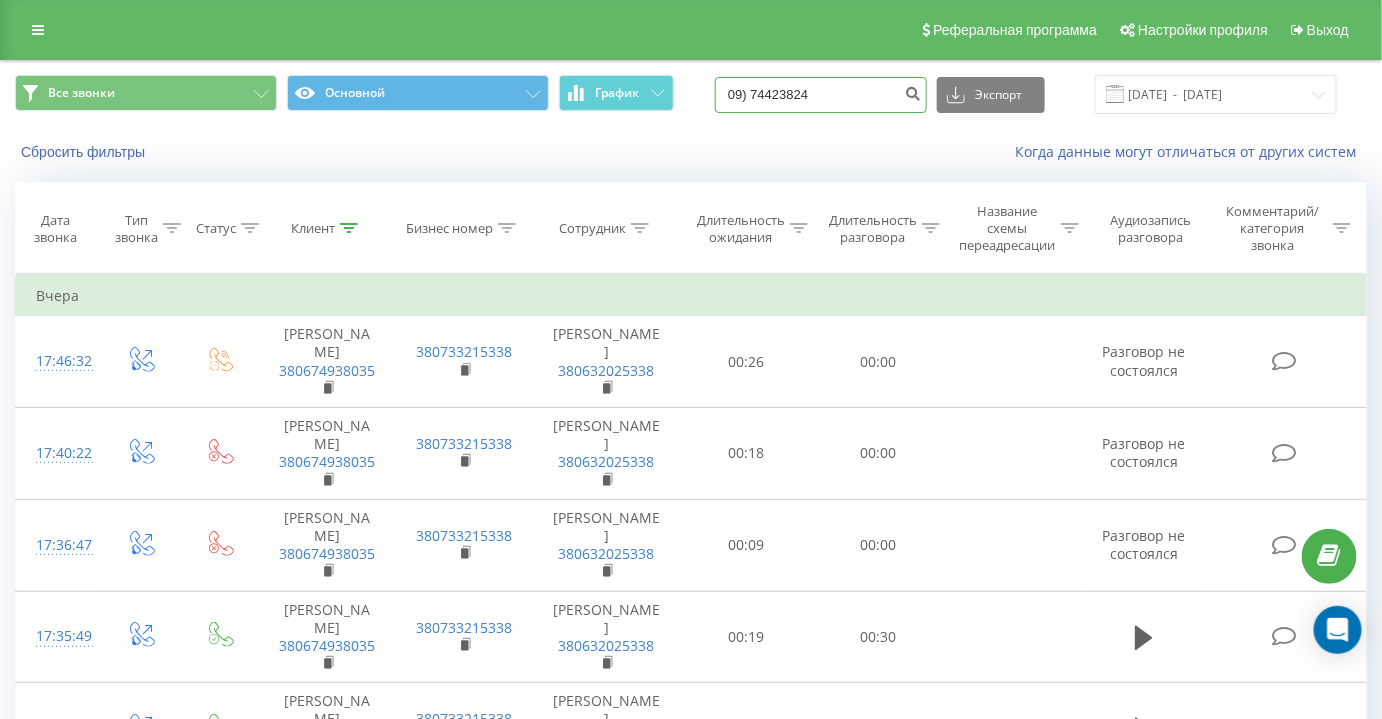 click on "09) 74423824" at bounding box center (821, 95) 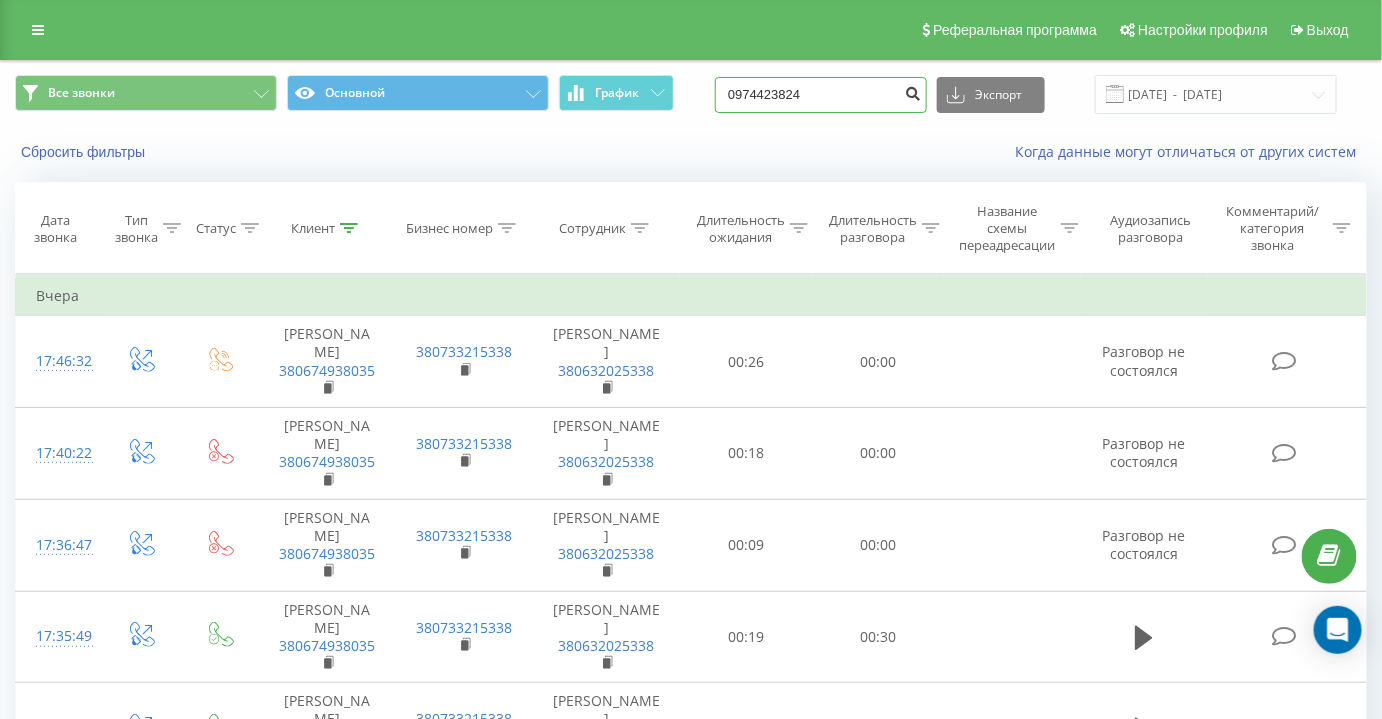 type on "0974423824" 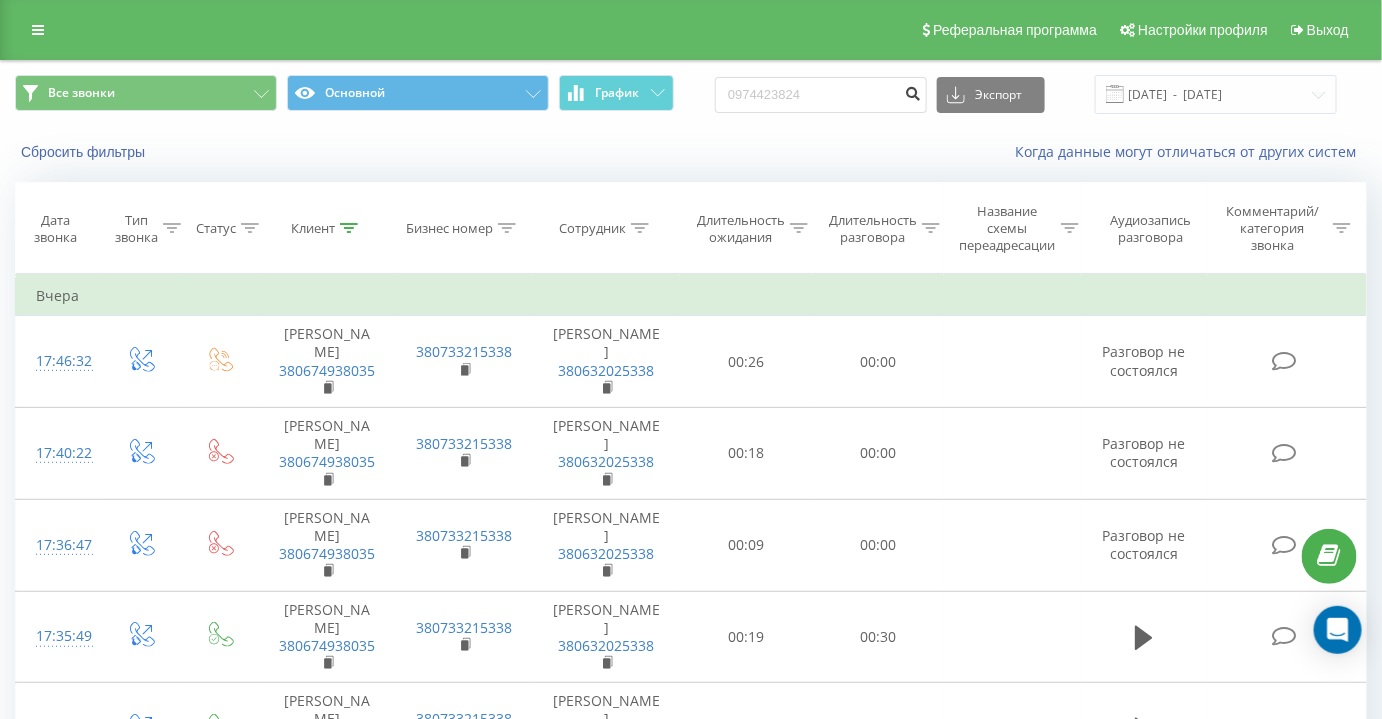 click at bounding box center [913, 91] 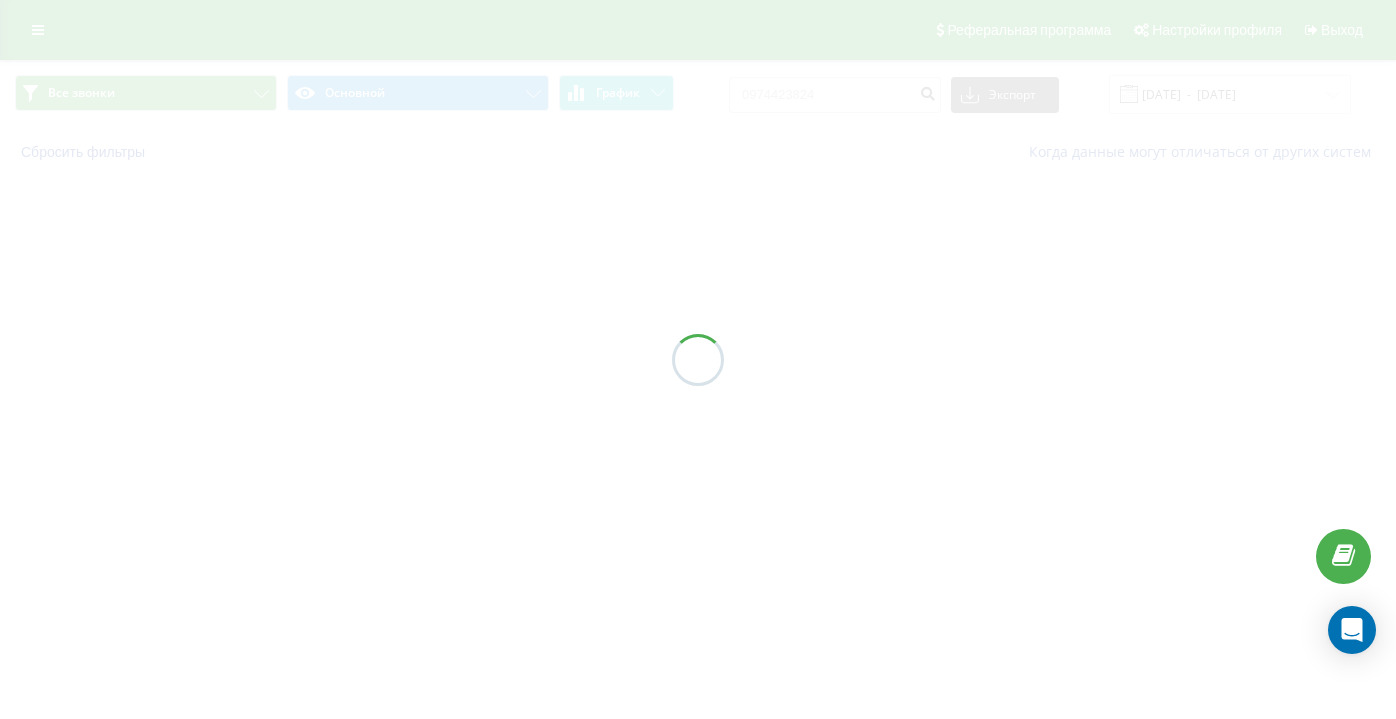 scroll, scrollTop: 0, scrollLeft: 0, axis: both 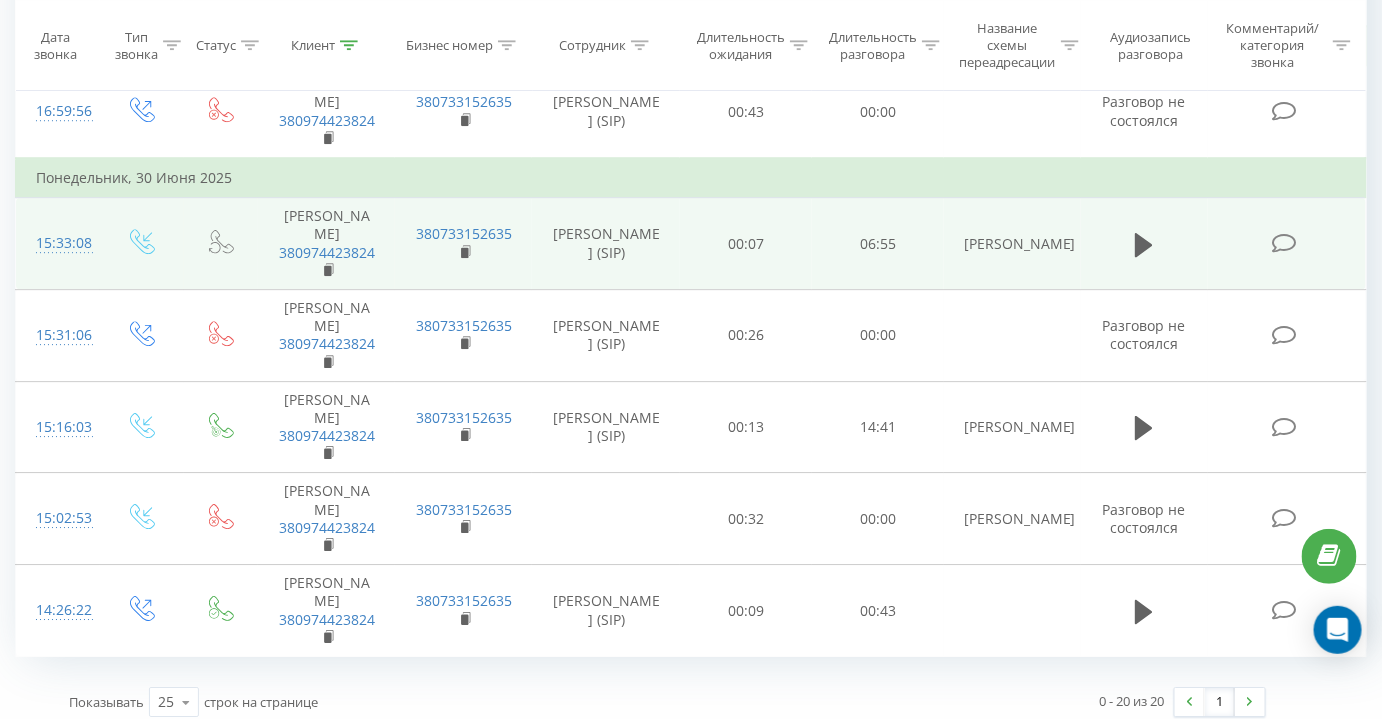 click at bounding box center (1284, 243) 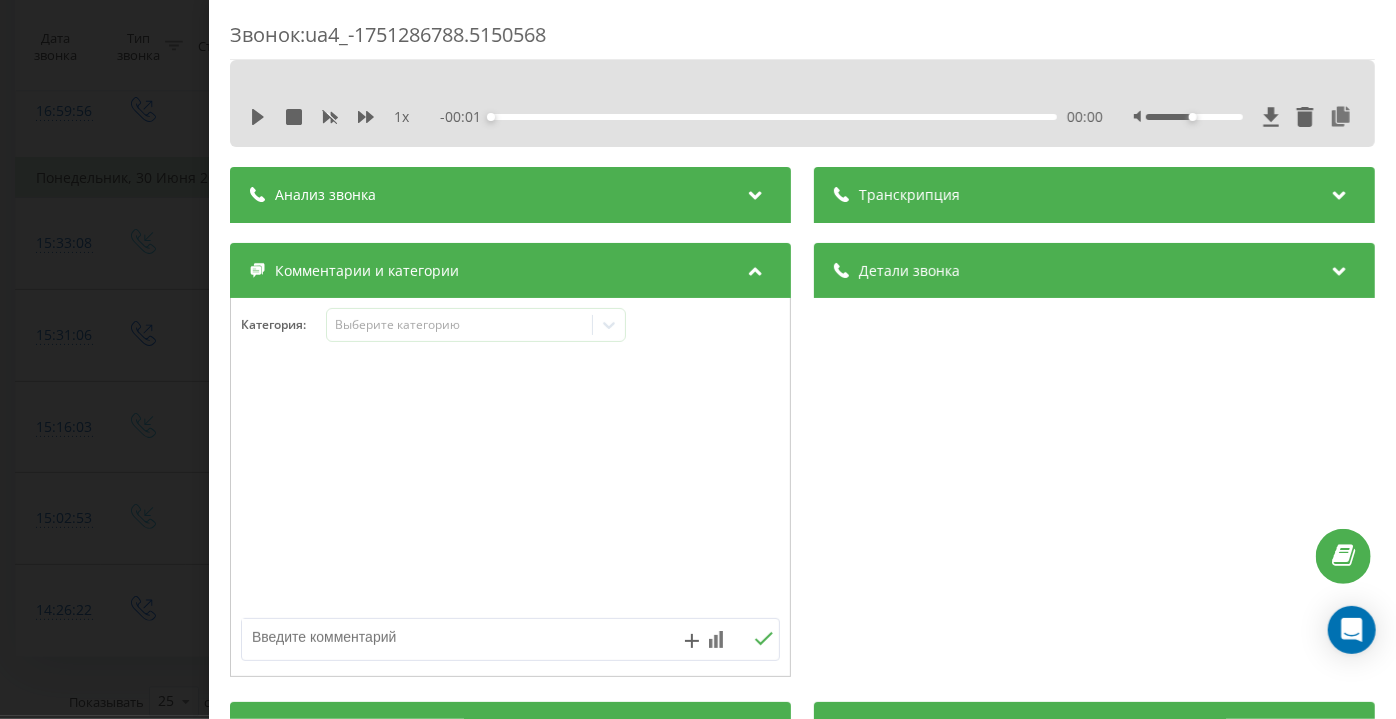click on "- 00:01 00:00   00:00" at bounding box center [772, 117] 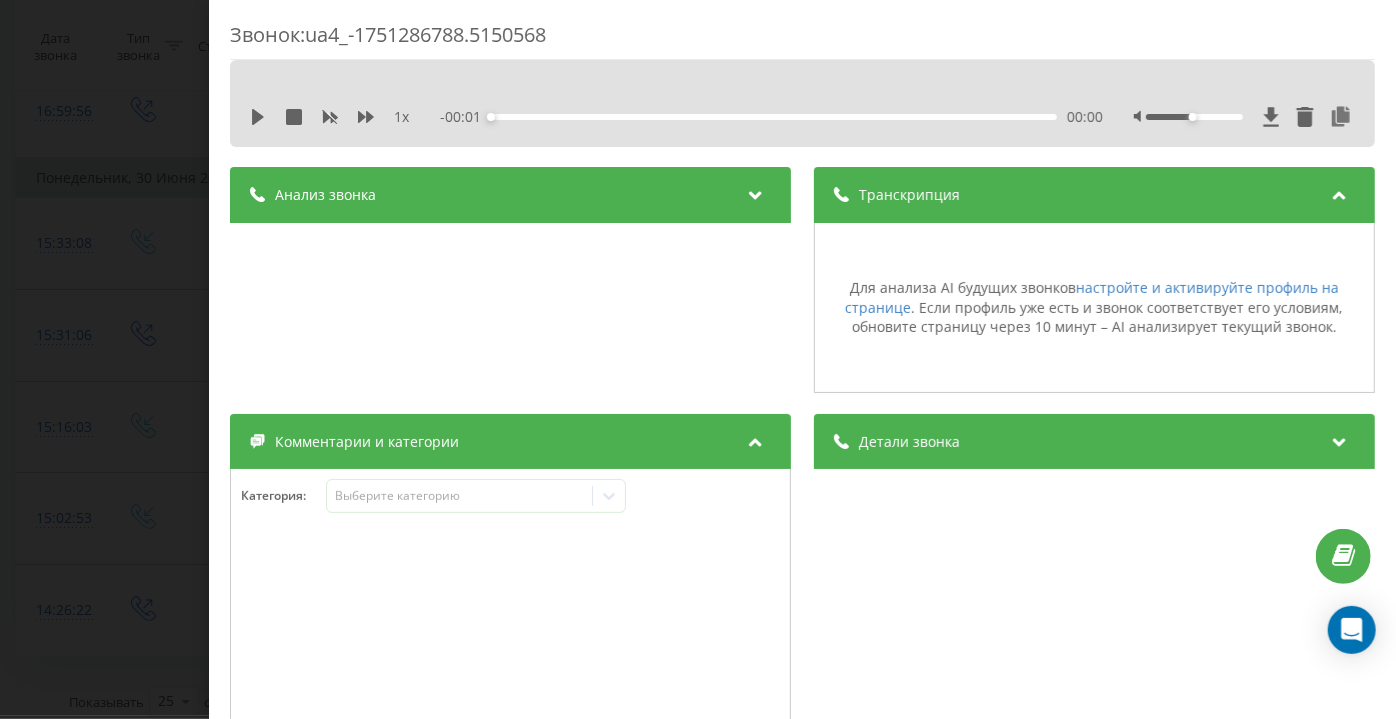 click on "Звонок :  ua4_-1751286788.5150568   1 x  - 00:01 00:00   00:00   Транскрипция Для анализа AI будущих звонков  настройте и активируйте профиль на странице . Если профиль уже есть и звонок соответствует его условиям, обновите страницу через 10 минут – AI анализирует текущий звонок. Анализ звонка Для анализа AI будущих звонков  настройте и активируйте профиль на странице . Если профиль уже есть и звонок соответствует его условиям, обновите страницу через 10 минут – AI анализирует текущий звонок. Детали звонка Общее Дата звонка [DATE] 15:33:08 Тип звонка Входящий Статус звонка Повторный n/a : n/a" at bounding box center (698, 359) 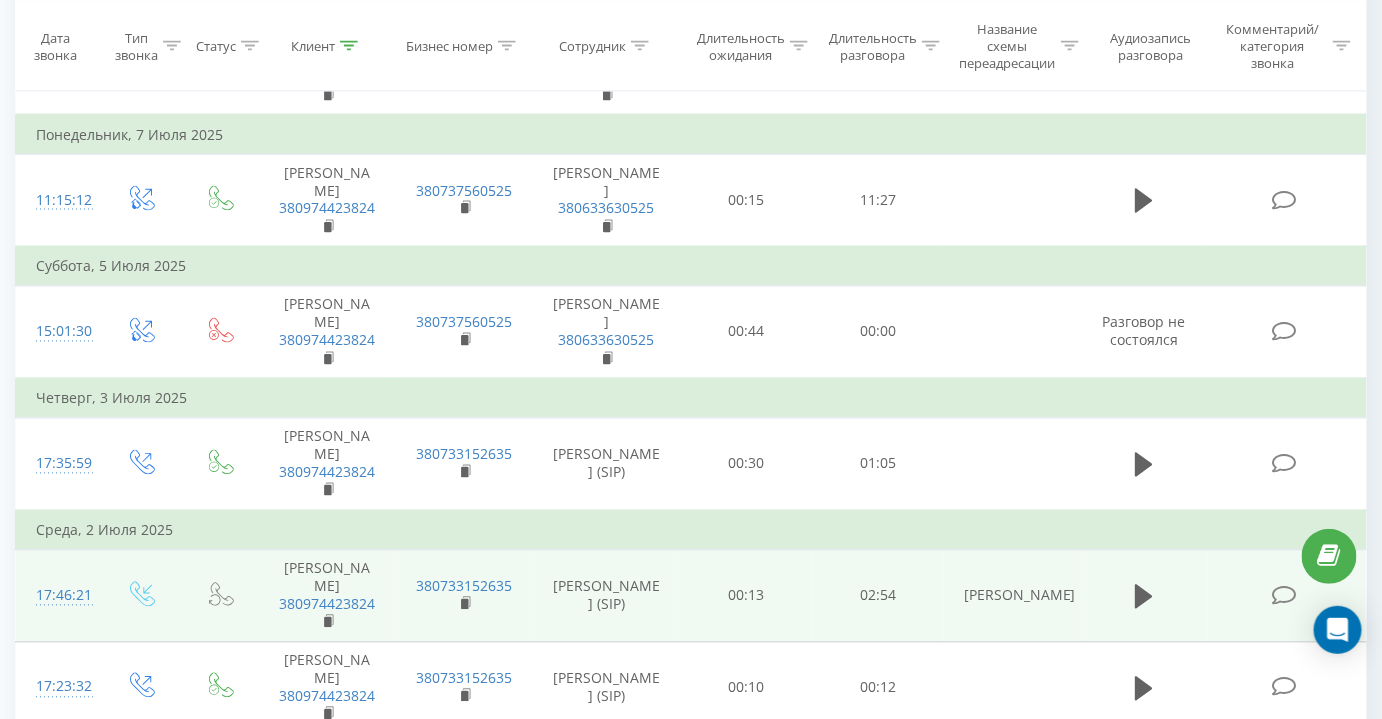 scroll, scrollTop: 947, scrollLeft: 0, axis: vertical 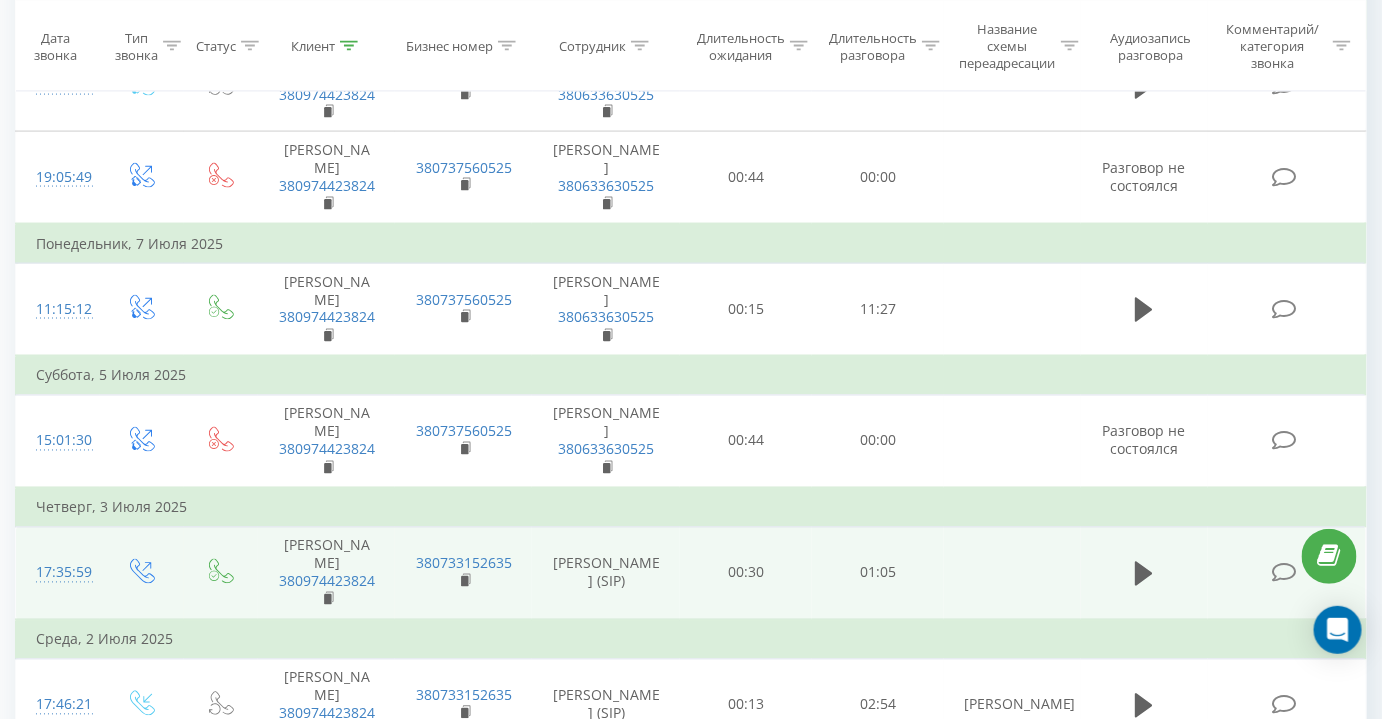 click at bounding box center (1284, 573) 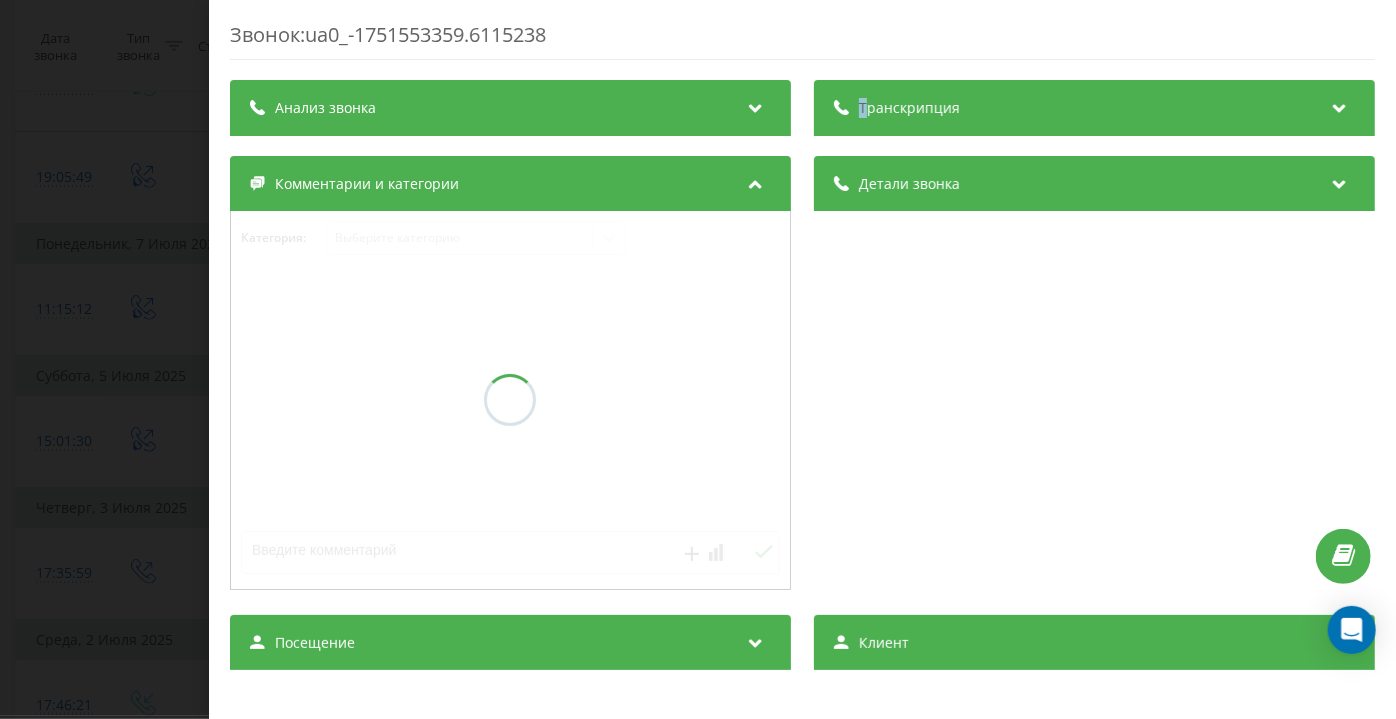 click on "Транскрипция" at bounding box center [1094, 108] 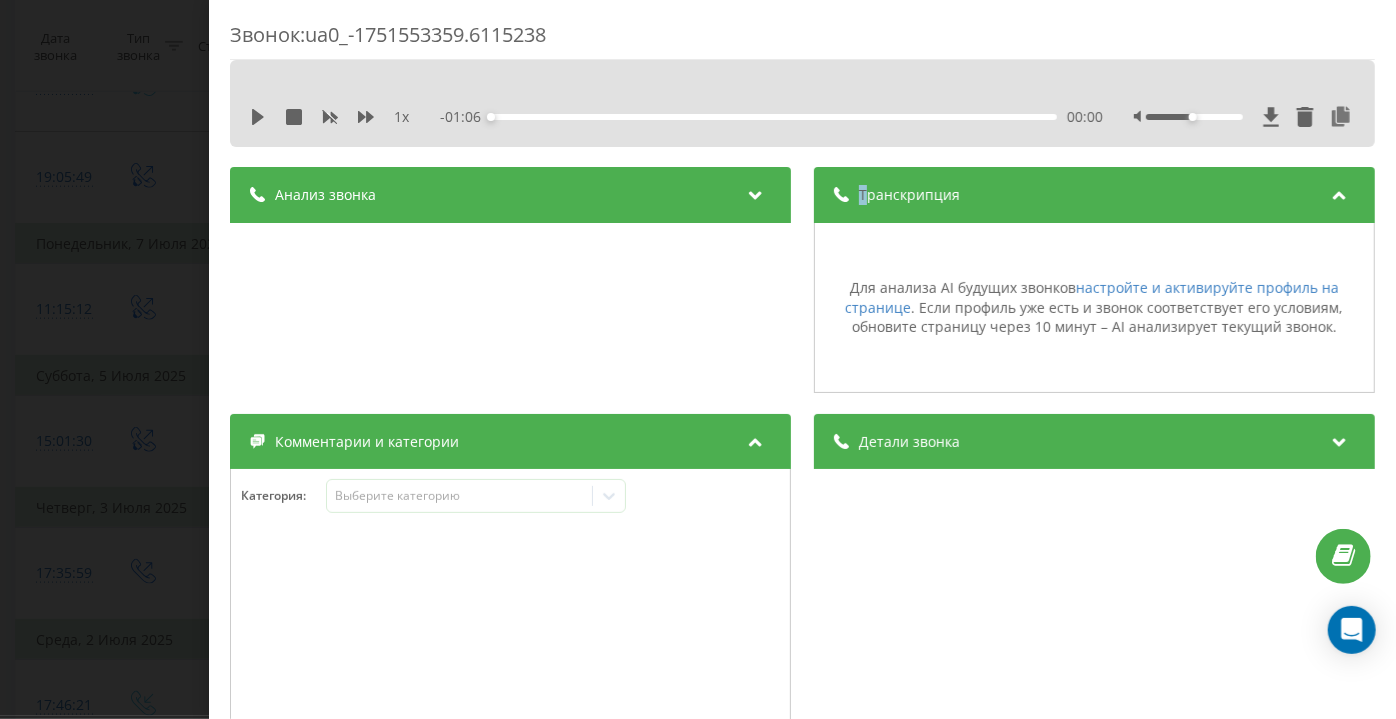 click on "Звонок :  ua0_-1751553359.6115238   1 x  - 01:06 00:00   00:00   Транскрипция Для анализа AI будущих звонков  настройте и активируйте профиль на странице . Если профиль уже есть и звонок соответствует его условиям, обновите страницу через 10 минут – AI анализирует текущий звонок. Анализ звонка Для анализа AI будущих звонков  настройте и активируйте профиль на странице . Если профиль уже есть и звонок соответствует его условиям, обновите страницу через 10 минут – AI анализирует текущий звонок. Детали звонка Общее Дата звонка [DATE] 17:35:59 Тип звонка Исходящий Статус звонка Отвечен n/a : n/a 0" at bounding box center (698, 359) 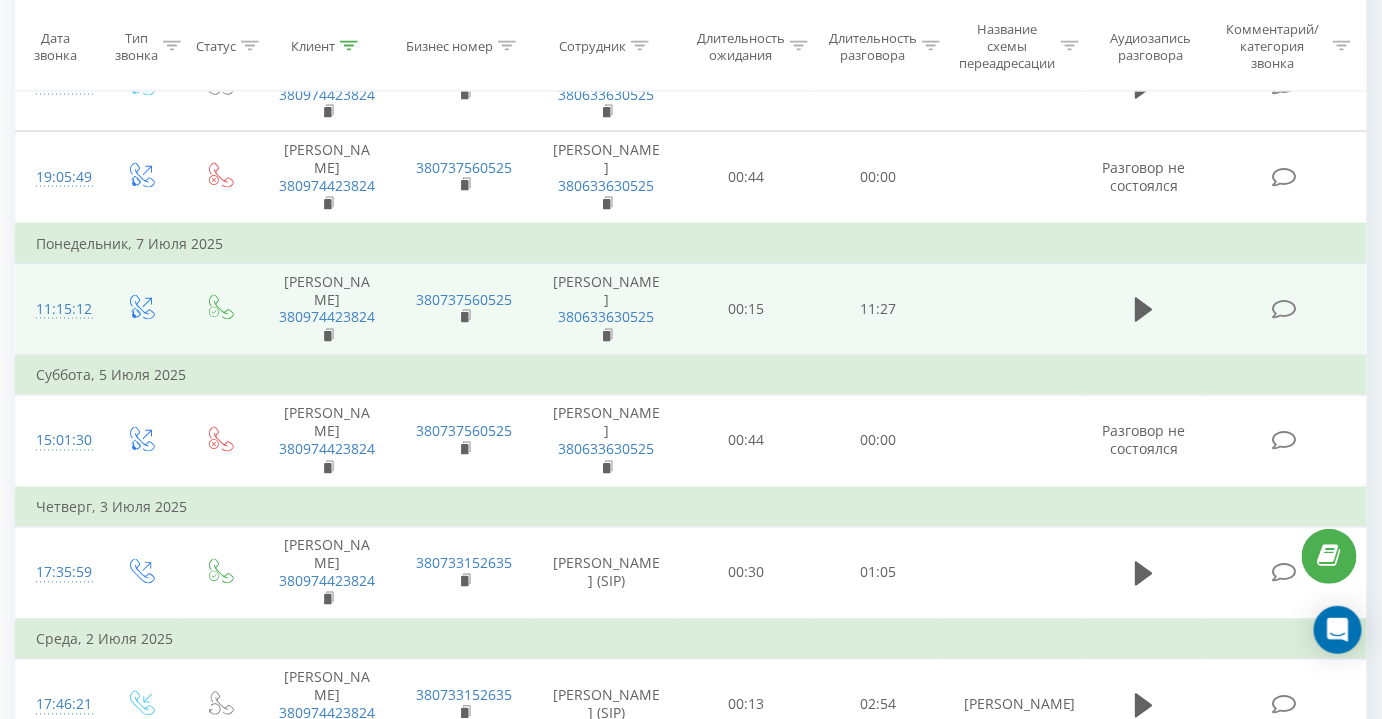 click at bounding box center [1284, 309] 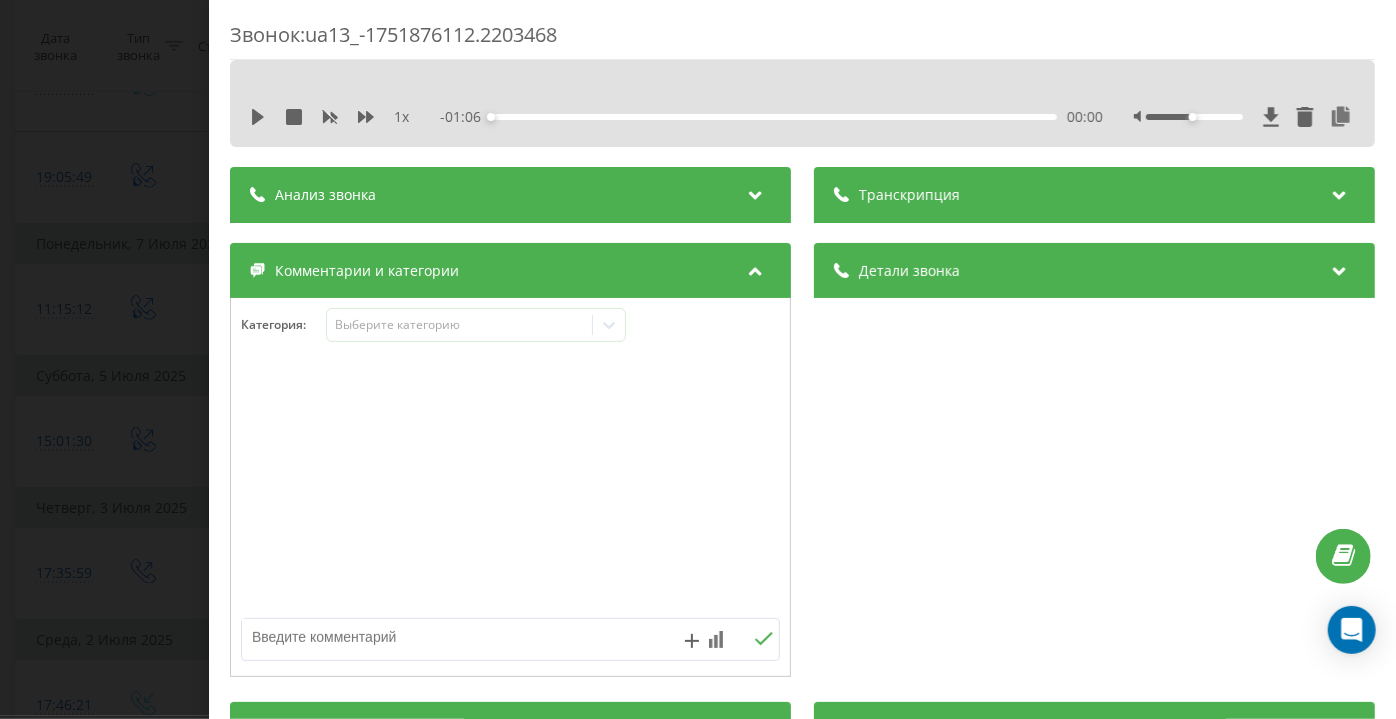 click on "Звонок :  ua13_-1751876112.2203468   1 x  - 01:06 00:00   00:00   Транскрипция Для анализа AI будущих звонков  настройте и активируйте профиль на странице . Если профиль уже есть и звонок соответствует его условиям, обновите страницу через 10 минут – AI анализирует текущий звонок. Анализ звонка Для анализа AI будущих звонков  настройте и активируйте профиль на странице . Если профиль уже есть и звонок соответствует его условиям, обновите страницу через 10 минут – AI анализирует текущий звонок. Детали звонка Общее Дата звонка [DATE] 11:15:12 Тип звонка Исходящий перехваченный Отвечен n/a : n/a" at bounding box center (802, 572) 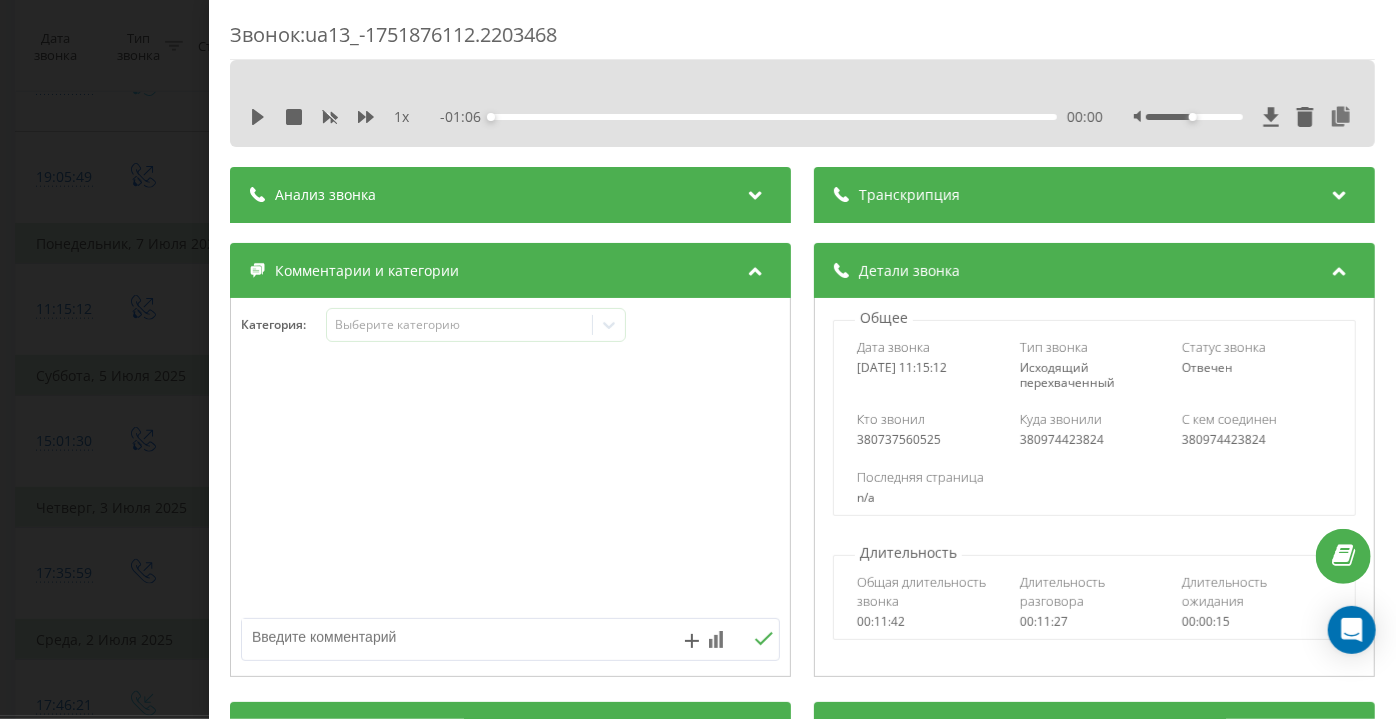 click on "Транскрипция" at bounding box center [909, 195] 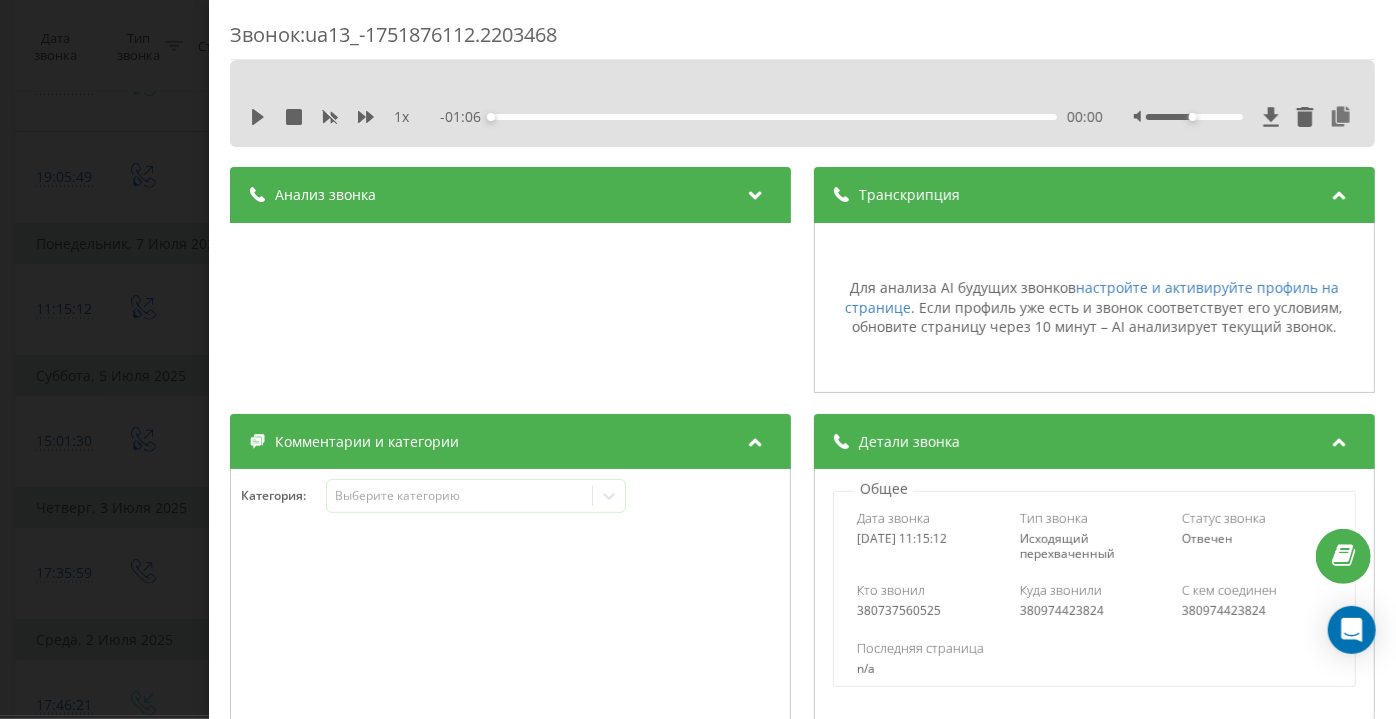 click on "Анализ звонка" at bounding box center (510, 195) 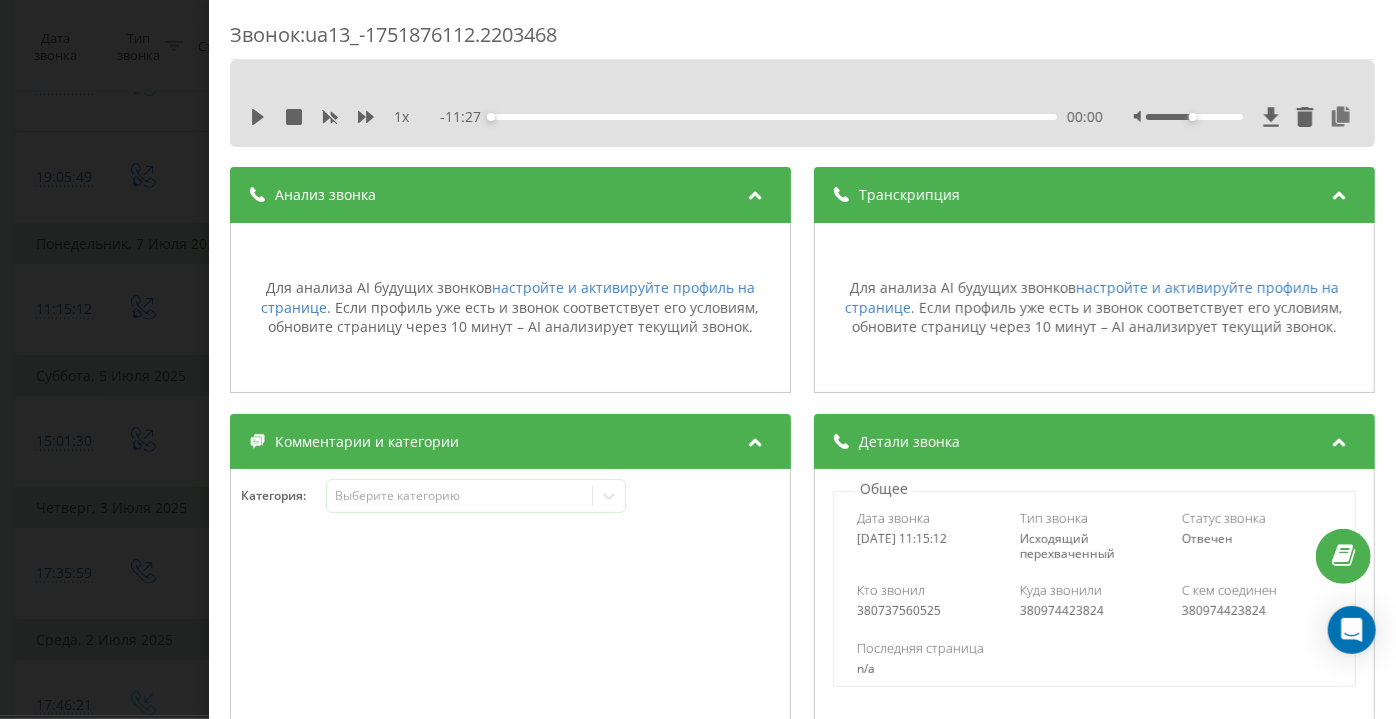 click on "Звонок :  ua13_-1751876112.2203468   1 x  - 11:27 00:00   00:00   Транскрипция Для анализа AI будущих звонков  настройте и активируйте профиль на странице . Если профиль уже есть и звонок соответствует его условиям, обновите страницу через 10 минут – AI анализирует текущий звонок. Анализ звонка Для анализа AI будущих звонков  настройте и активируйте профиль на странице . Если профиль уже есть и звонок соответствует его условиям, обновите страницу через 10 минут – AI анализирует текущий звонок. Детали звонка Общее Дата звонка [DATE] 11:15:12 Тип звонка Исходящий перехваченный Отвечен n/a : n/a" at bounding box center (698, 359) 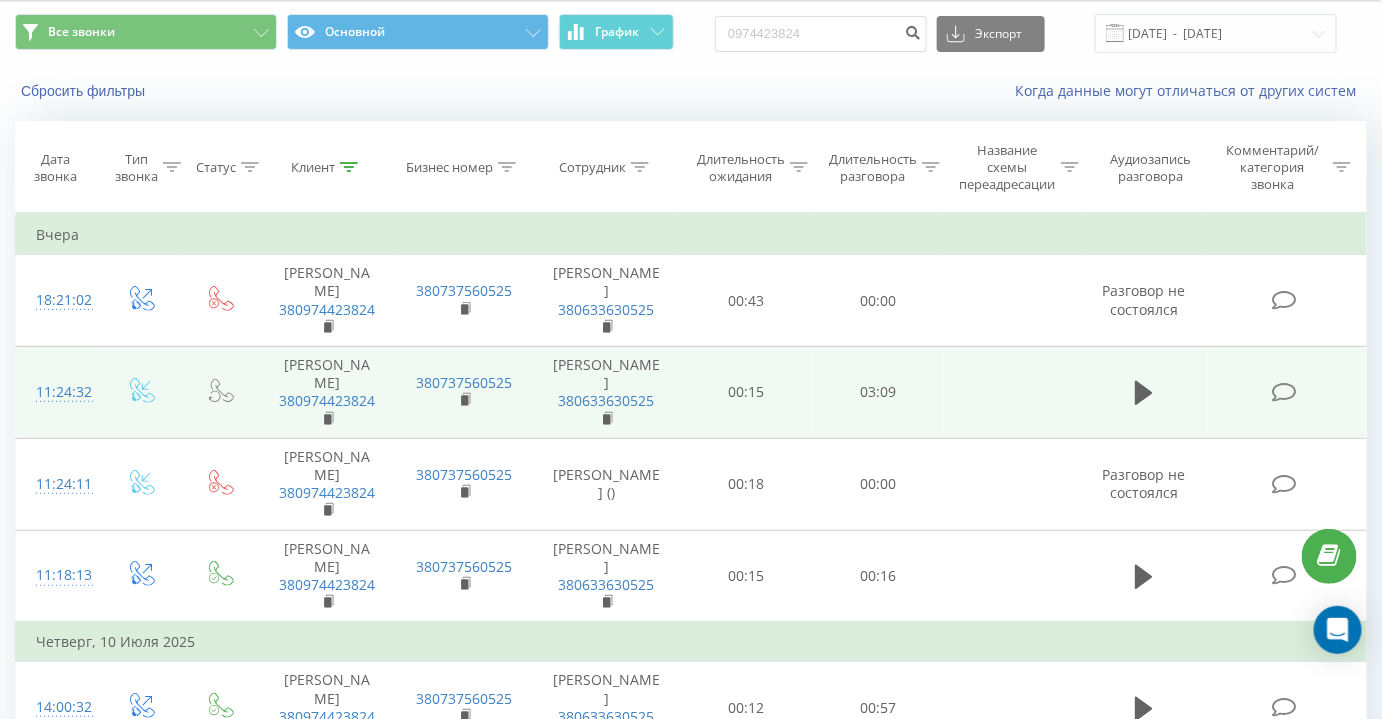 scroll, scrollTop: 90, scrollLeft: 0, axis: vertical 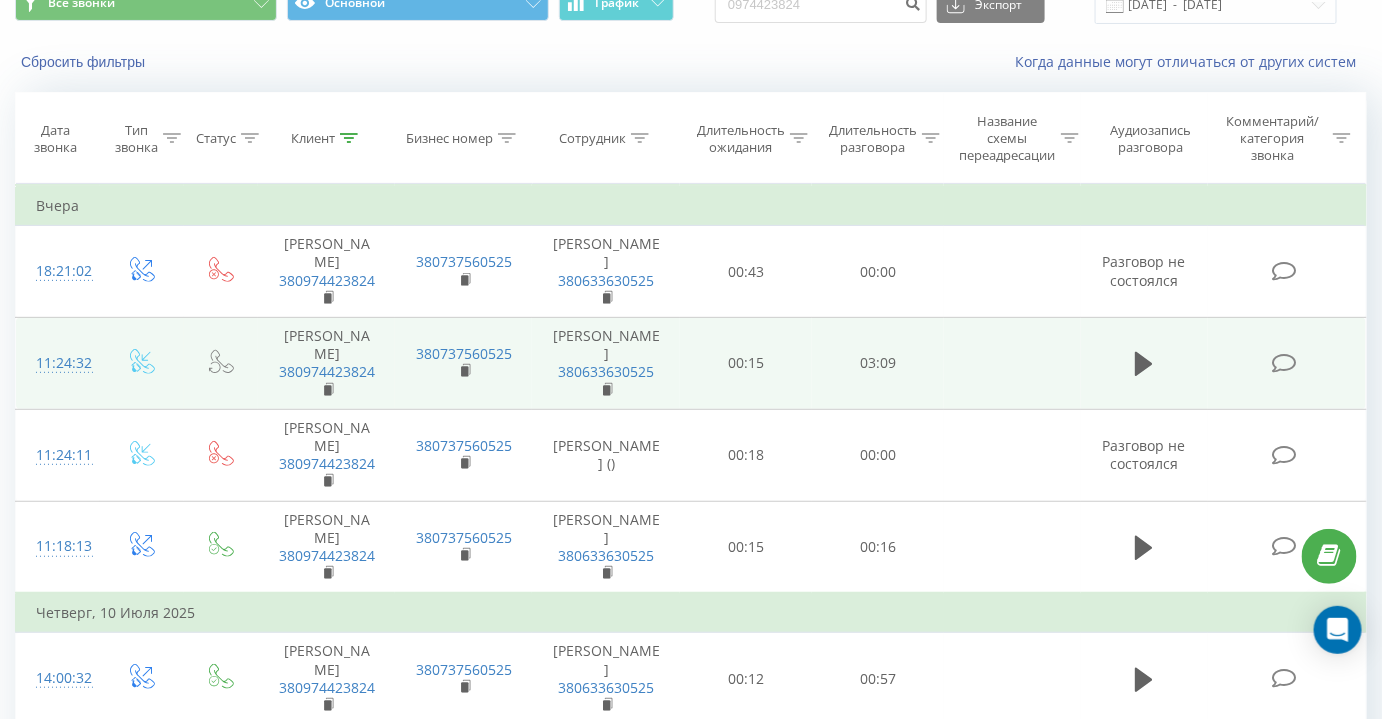 click at bounding box center [1284, 363] 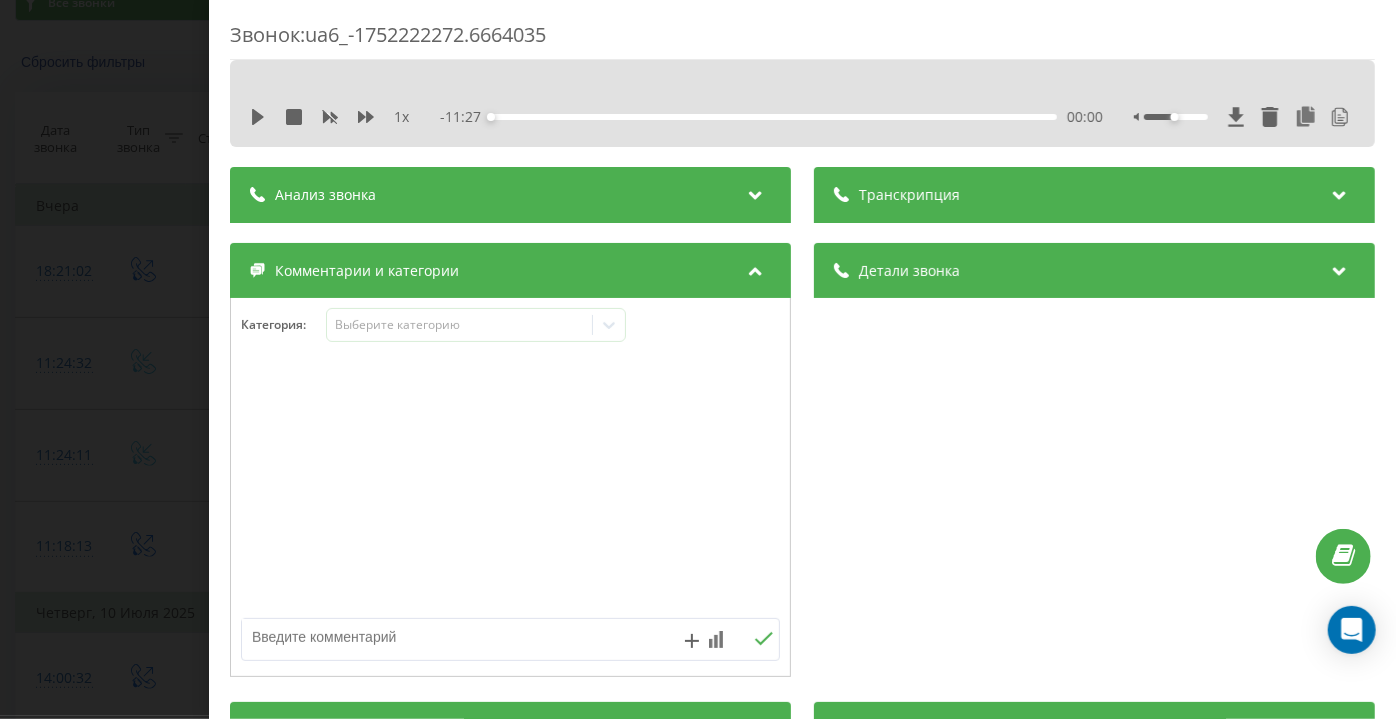 click on "Анализ звонка" at bounding box center (510, 195) 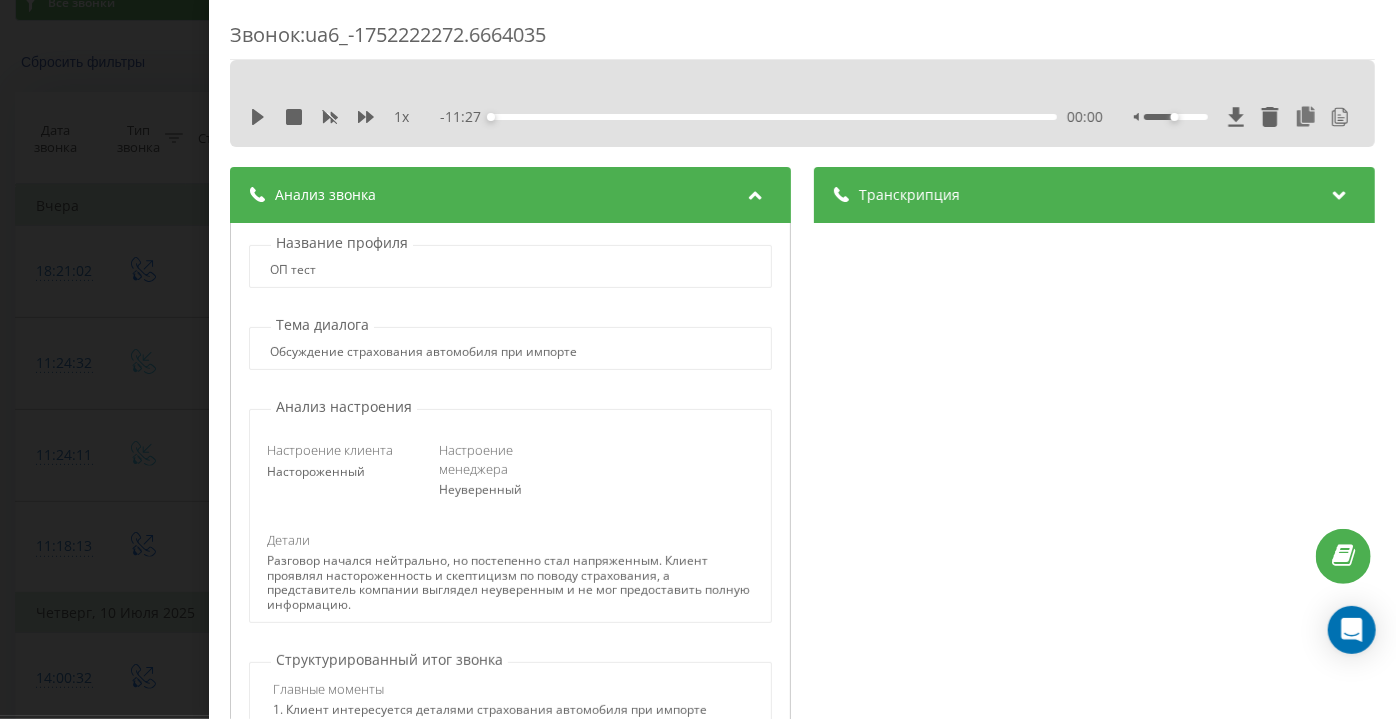 click on "Транскрипция" at bounding box center [1094, 195] 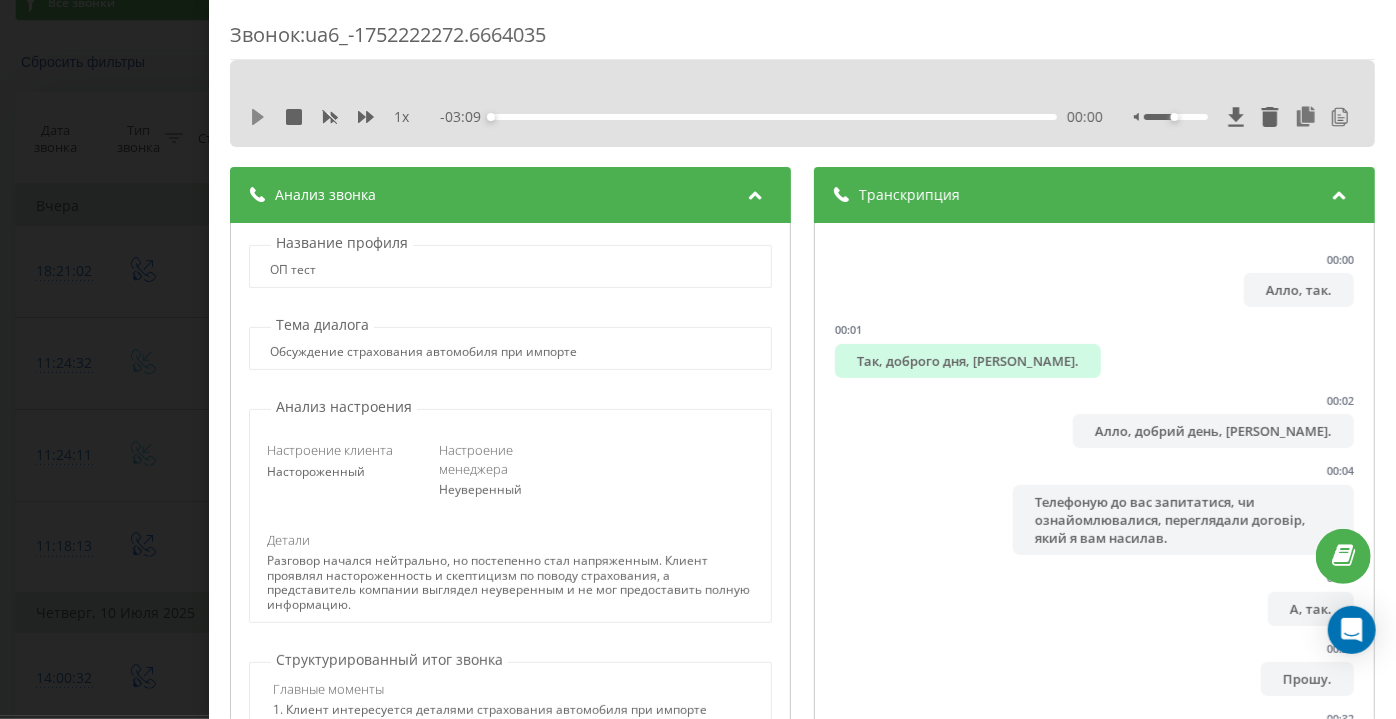 click 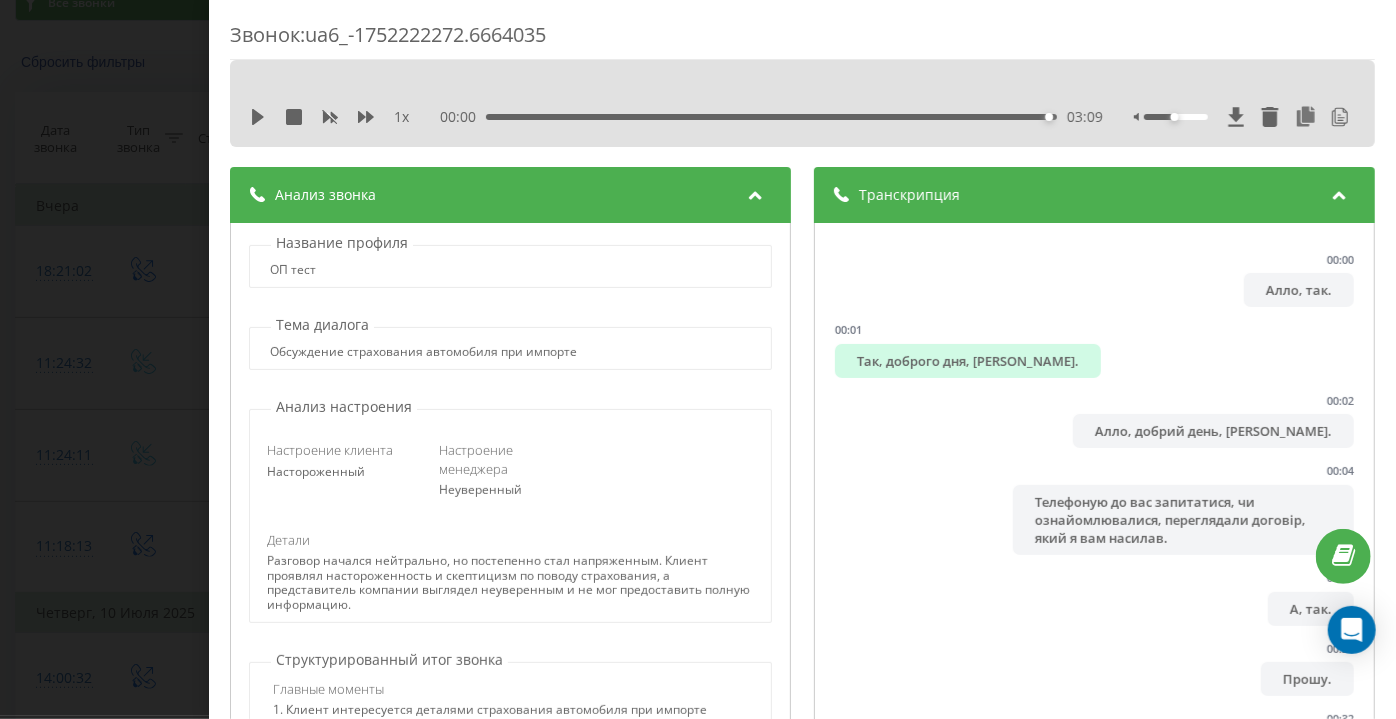 click on "Звонок :  ua6_-1752222272.6664035   1 x  00:00 03:09   03:09   Транскрипция 00:00 Алло, так. 00:01 Так, доброго дня, [PERSON_NAME]. 00:02 Алло, добрий день, [PERSON_NAME]. 00:04 Телефоную до вас запитатися, чи ознайомлювалися, переглядали договір, який я вам насилав. 00:19 А, так. 00:22 Прошу. 00:32 Так, трошки перебиває. 00:33 Кажіть. 00:34 Давайте так, задам питання просте. 00:36 Що в пострахуванні? 00:38 По страхуванні кожен автомобіль під час транспортування ми страхуємо. 00:42 І страхівка діє під час цілого транспортування, окрім транспортування по [GEOGRAPHIC_DATA]. 00:48 Тобто ми, я думаю, тут розумієте, чому. 00:50 00:52 Так, добре. 01:00 01:03 01:06 /" at bounding box center (698, 359) 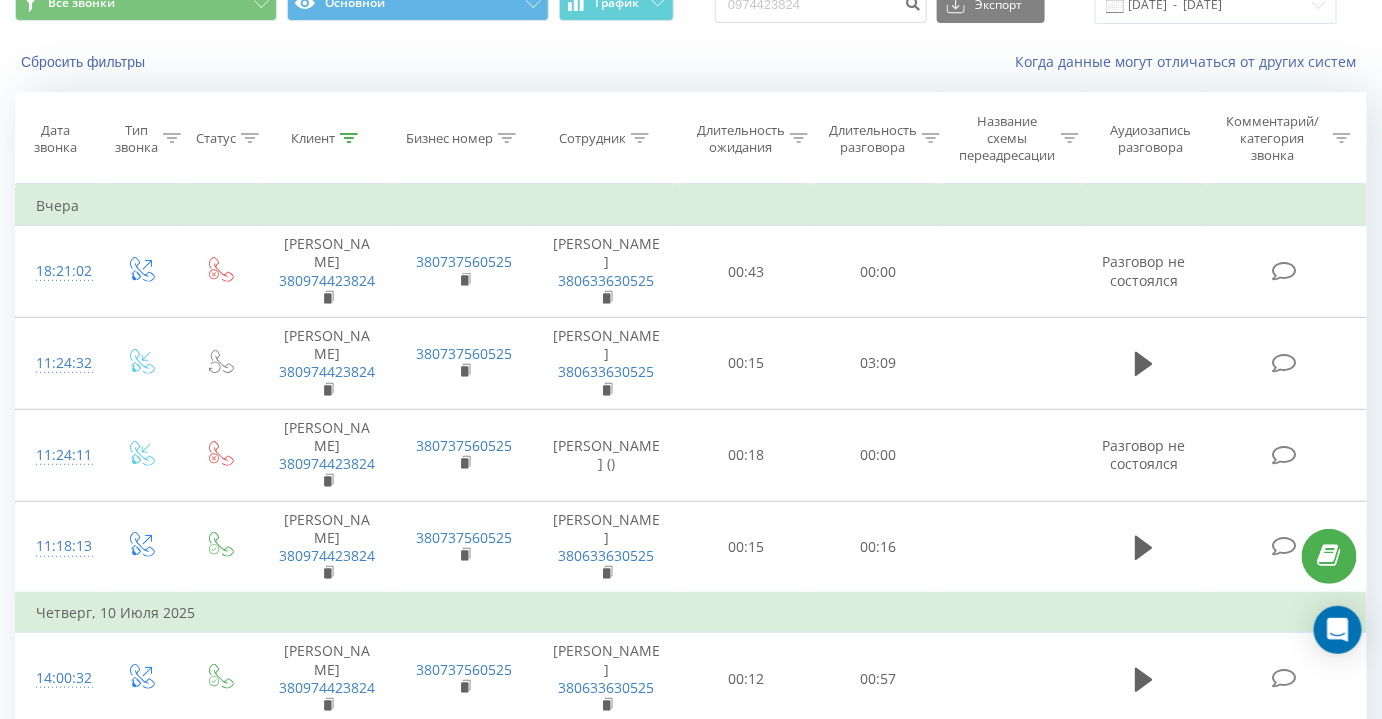 click at bounding box center [640, 138] 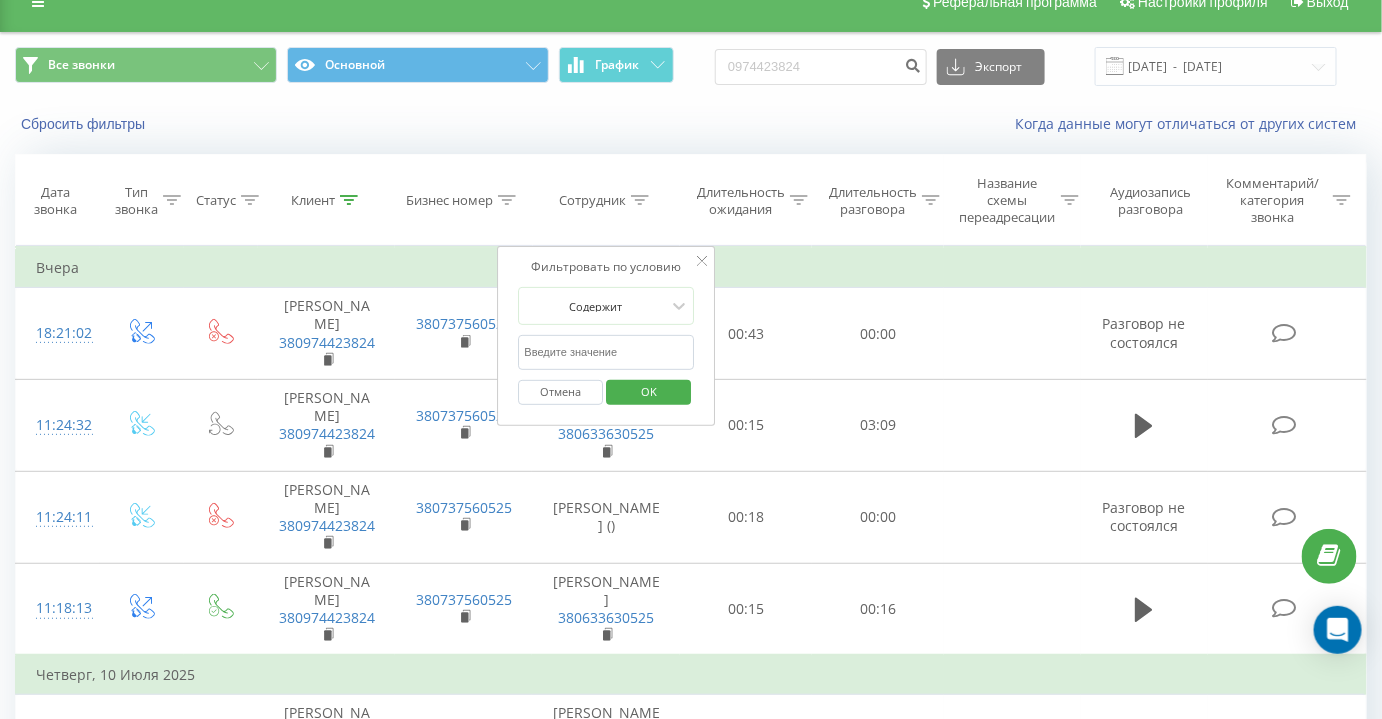 scroll, scrollTop: 0, scrollLeft: 0, axis: both 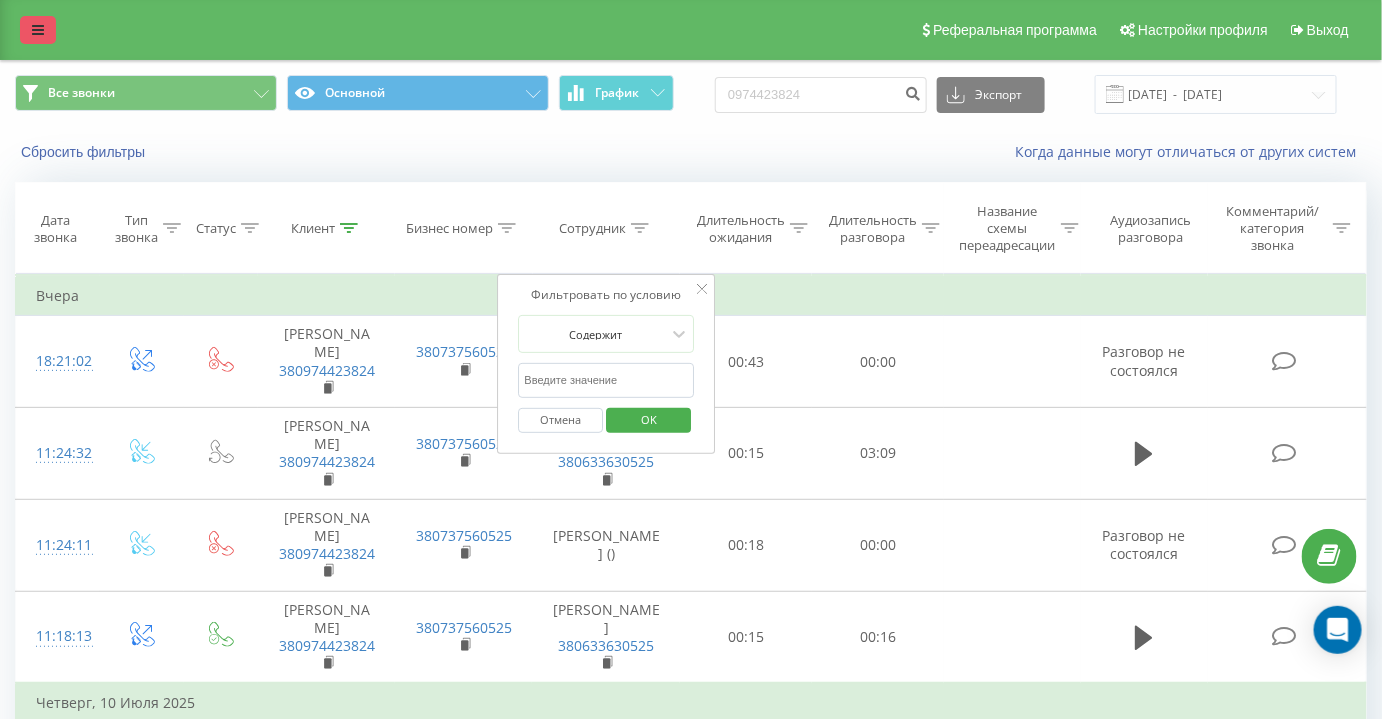 click at bounding box center [38, 30] 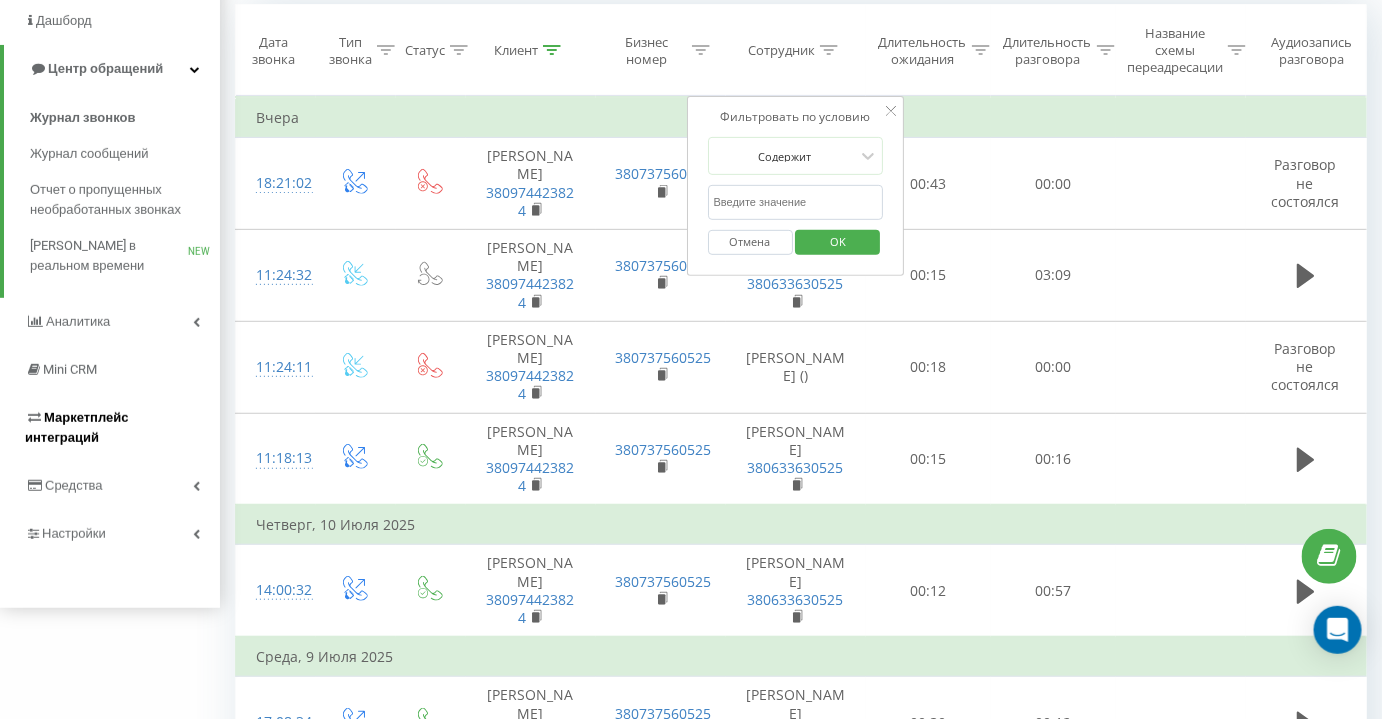 scroll, scrollTop: 181, scrollLeft: 0, axis: vertical 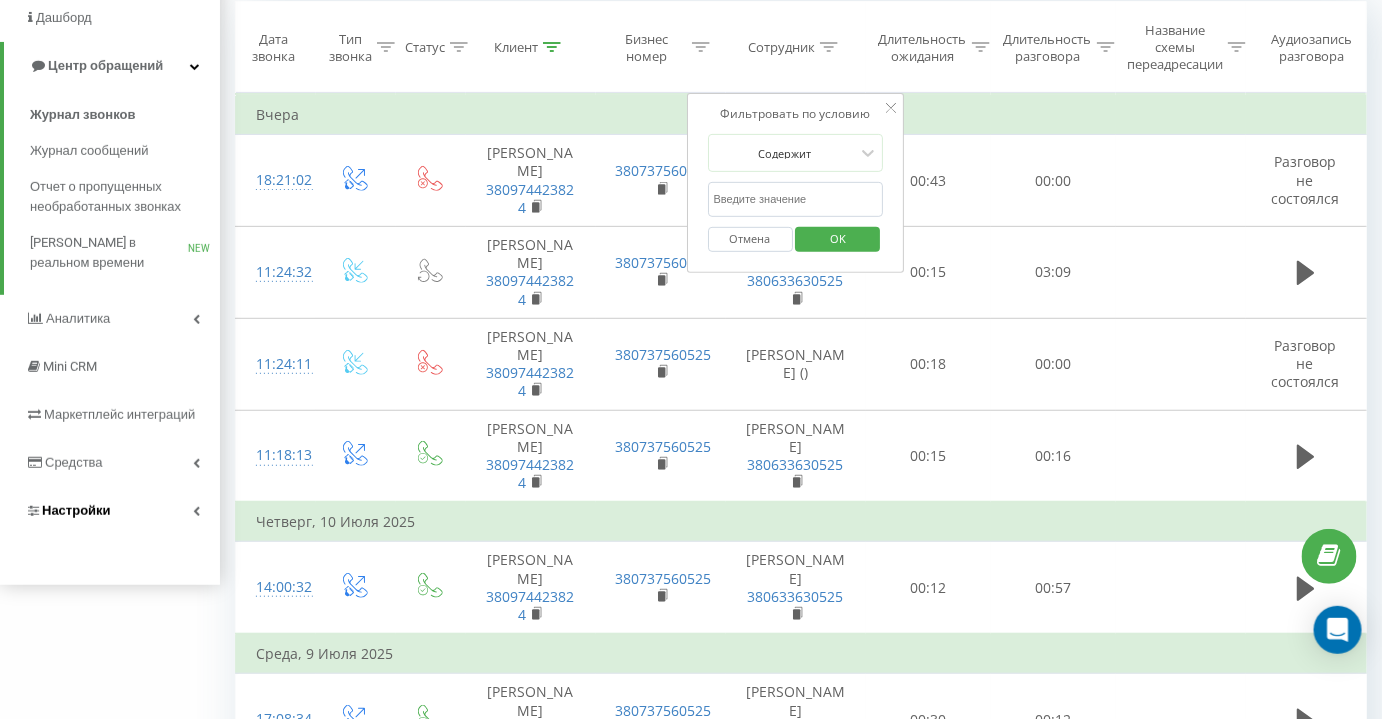 click at bounding box center (196, 511) 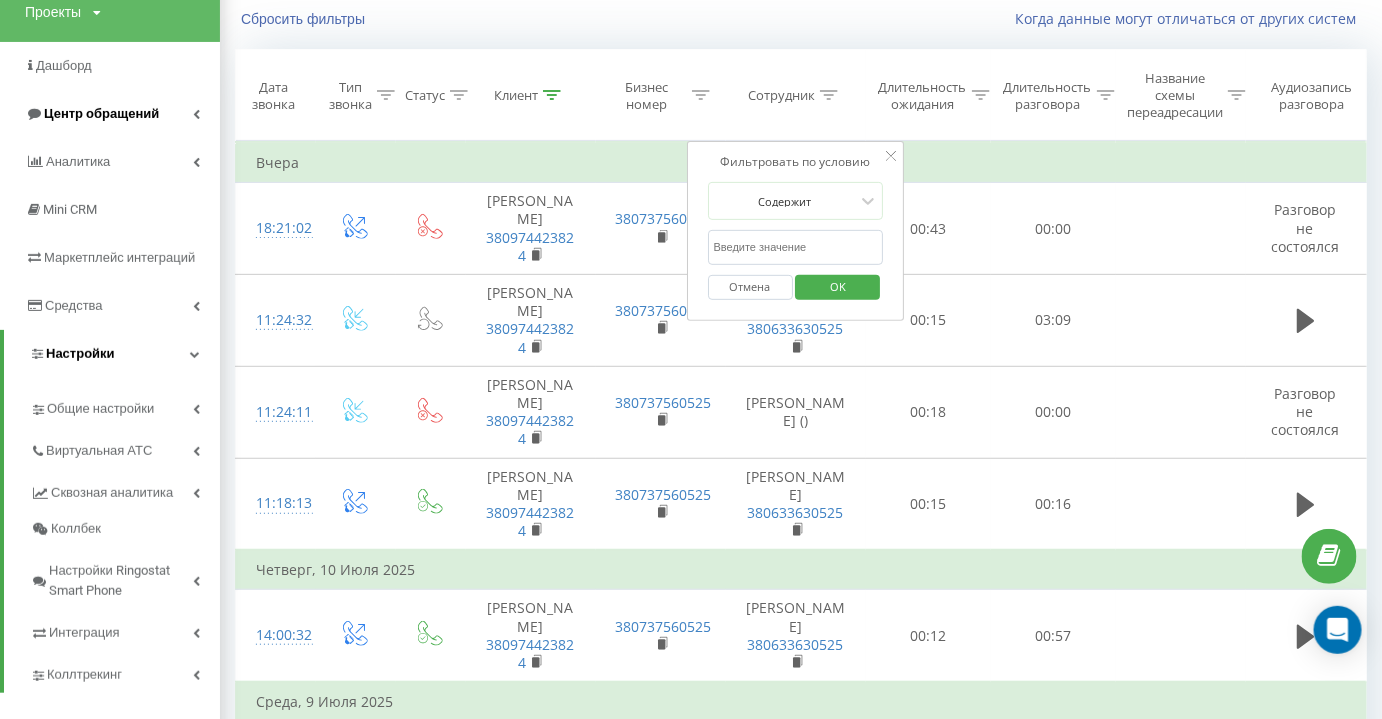 scroll, scrollTop: 90, scrollLeft: 0, axis: vertical 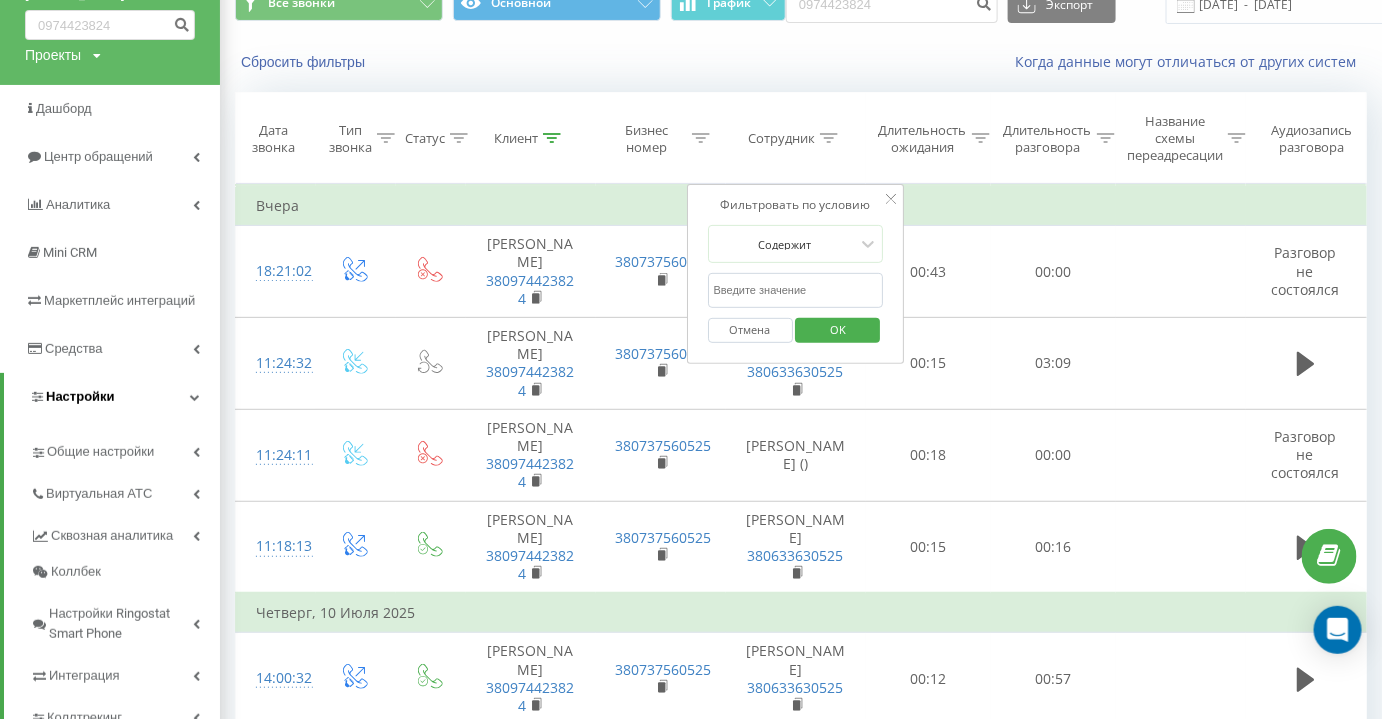click on "Настройки" at bounding box center [112, 397] 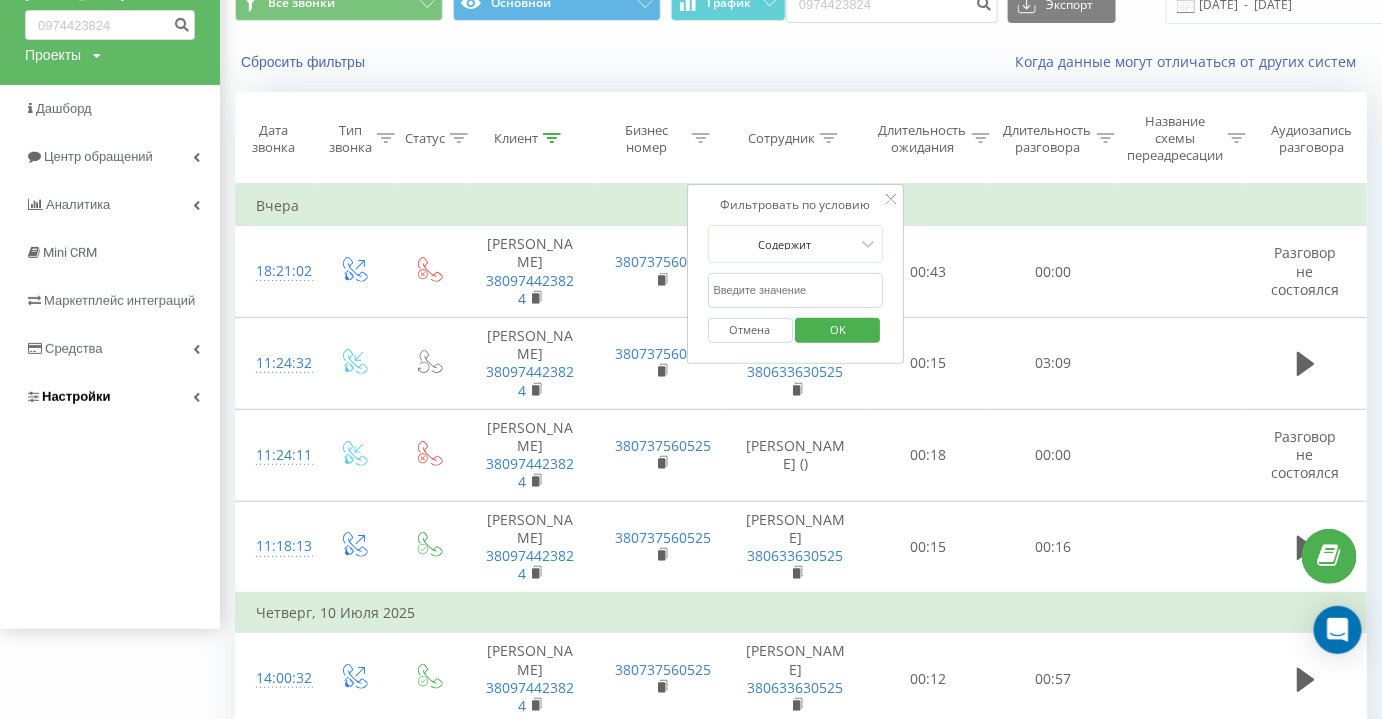 click on "Настройки" at bounding box center (110, 397) 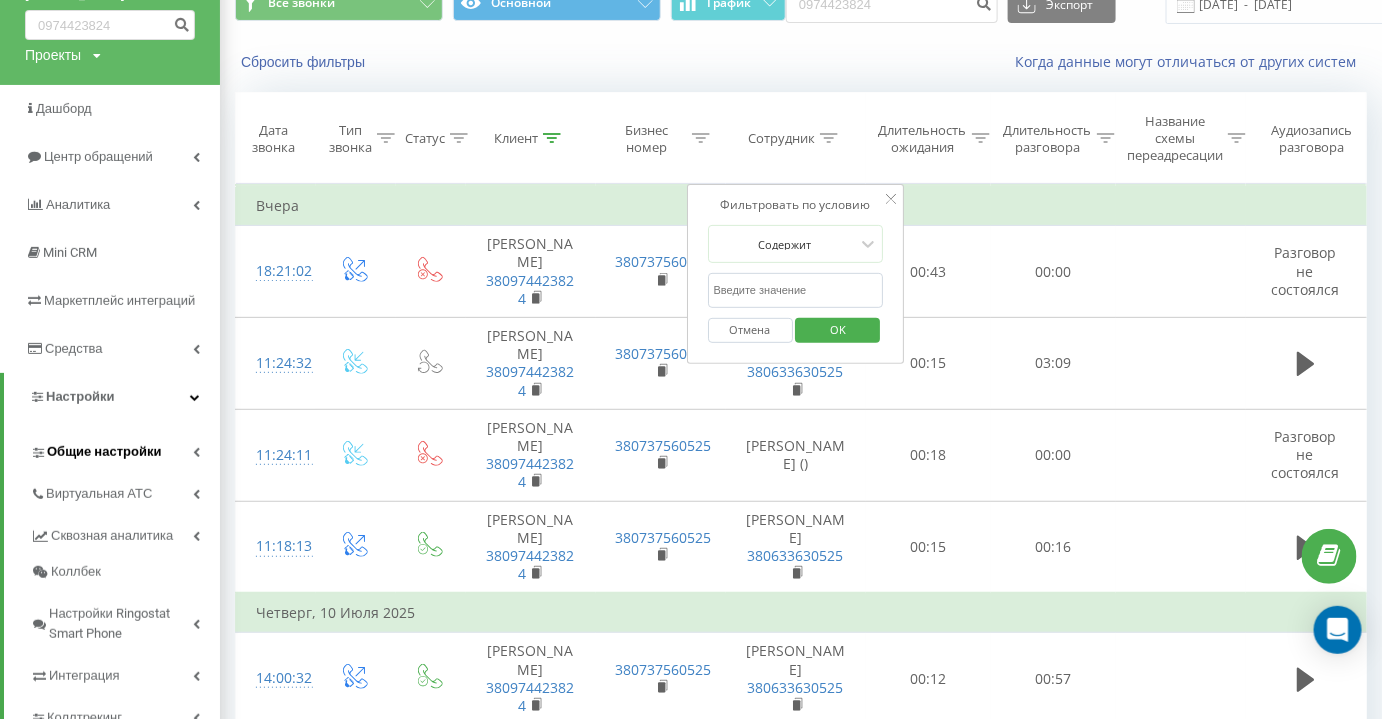 click on "Общие настройки" at bounding box center [104, 452] 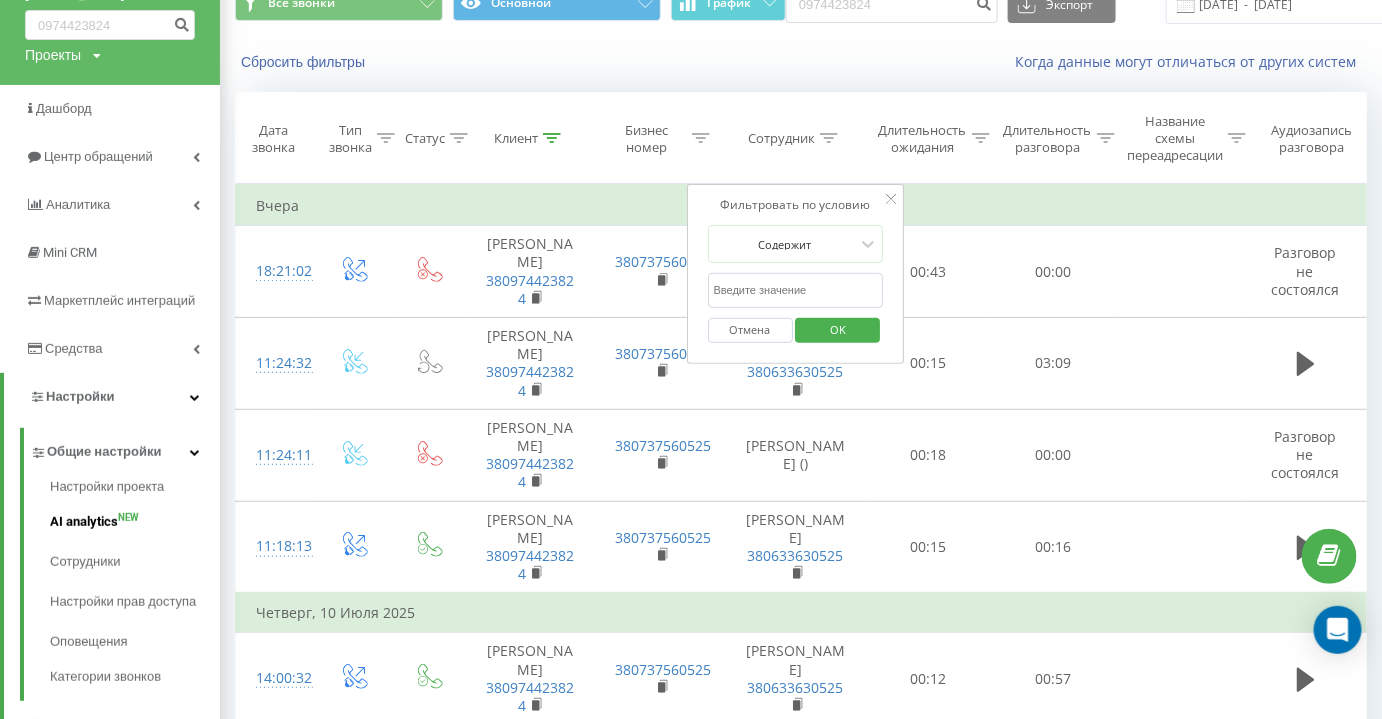 click on "AI analytics NEW" at bounding box center [135, 522] 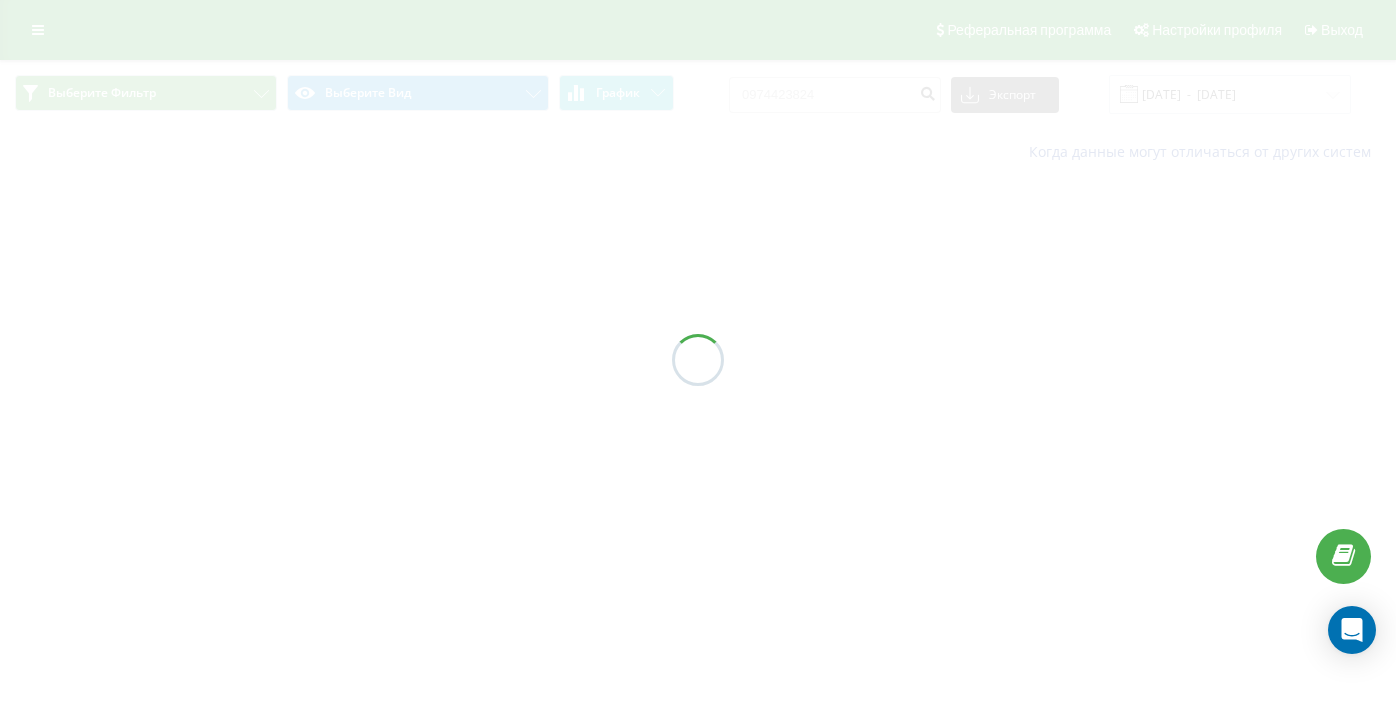scroll, scrollTop: 0, scrollLeft: 0, axis: both 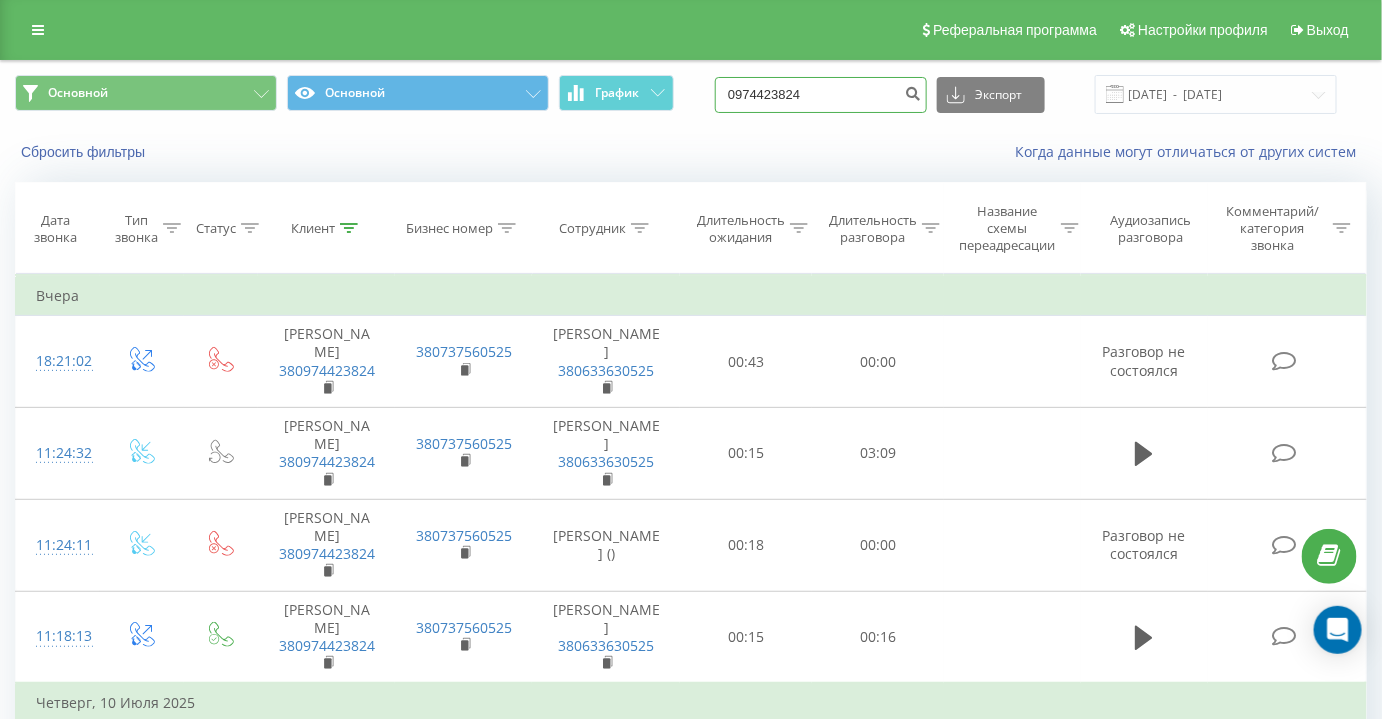 click on "0974423824" at bounding box center (821, 95) 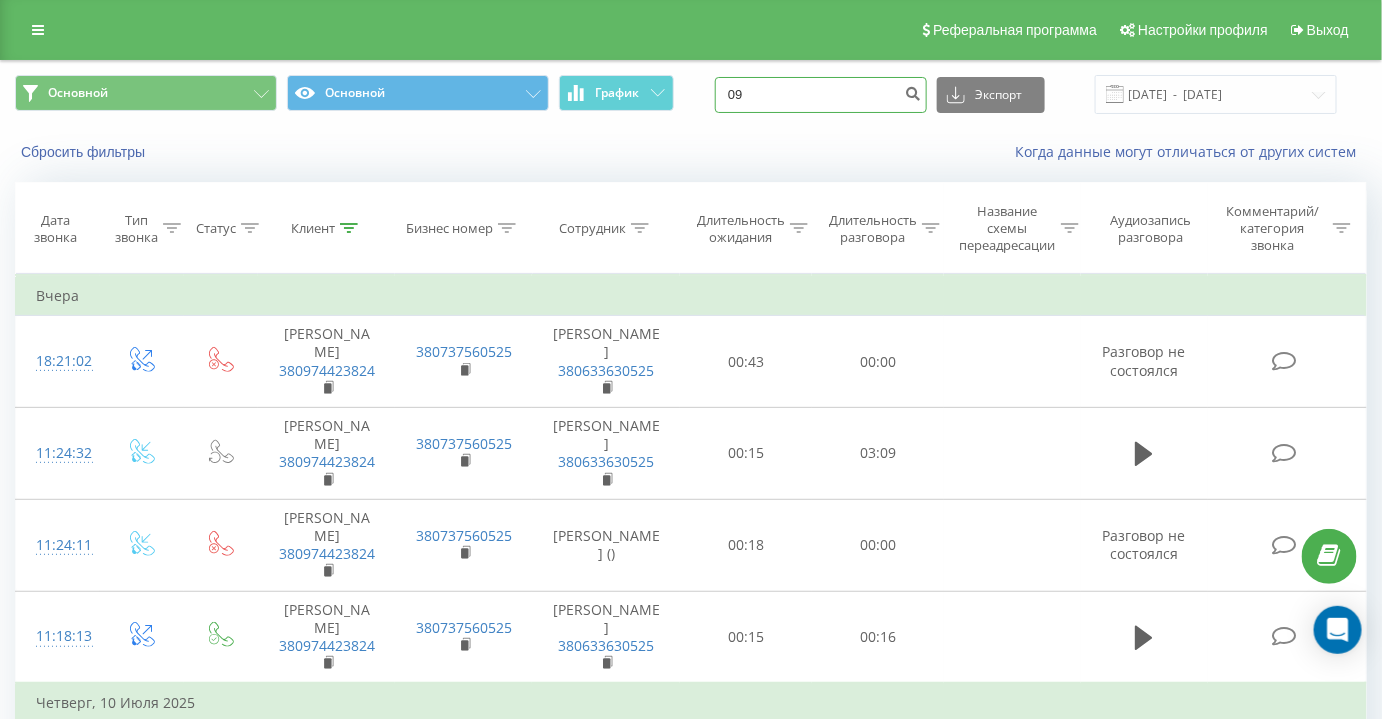 type on "0" 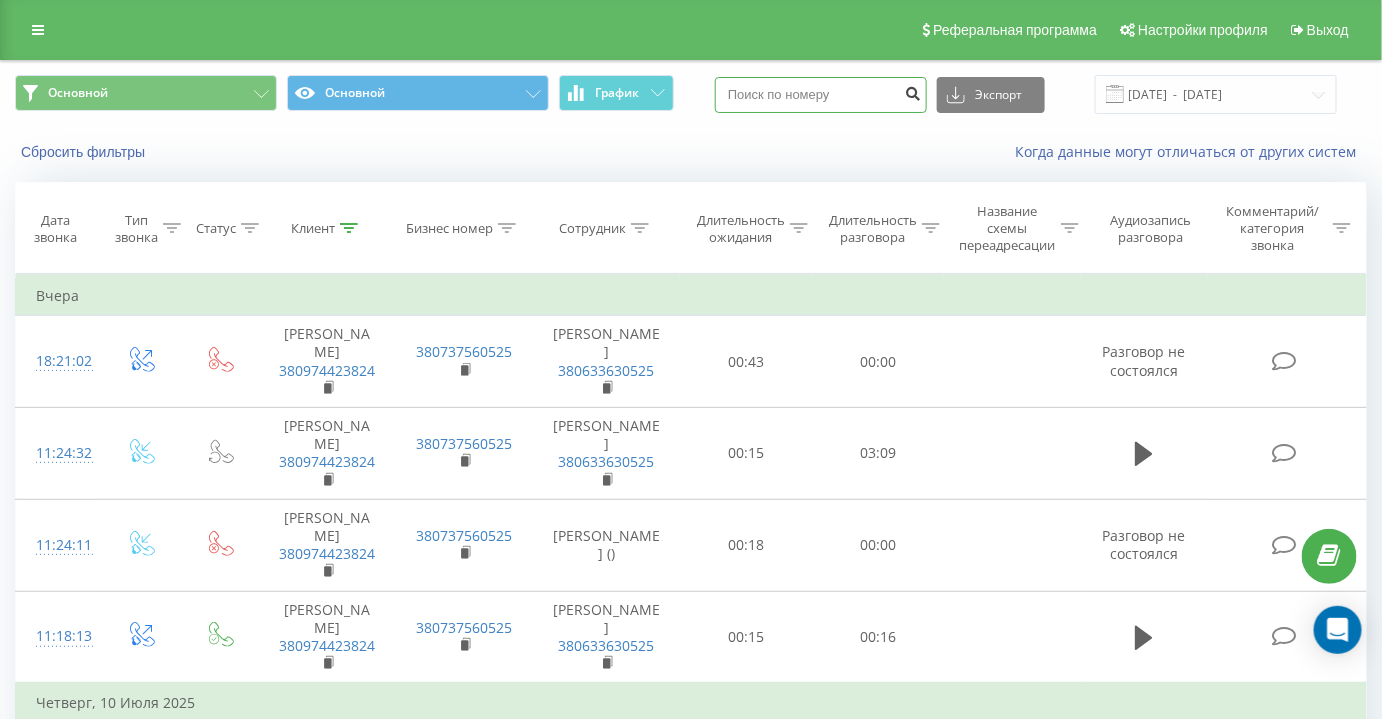 type 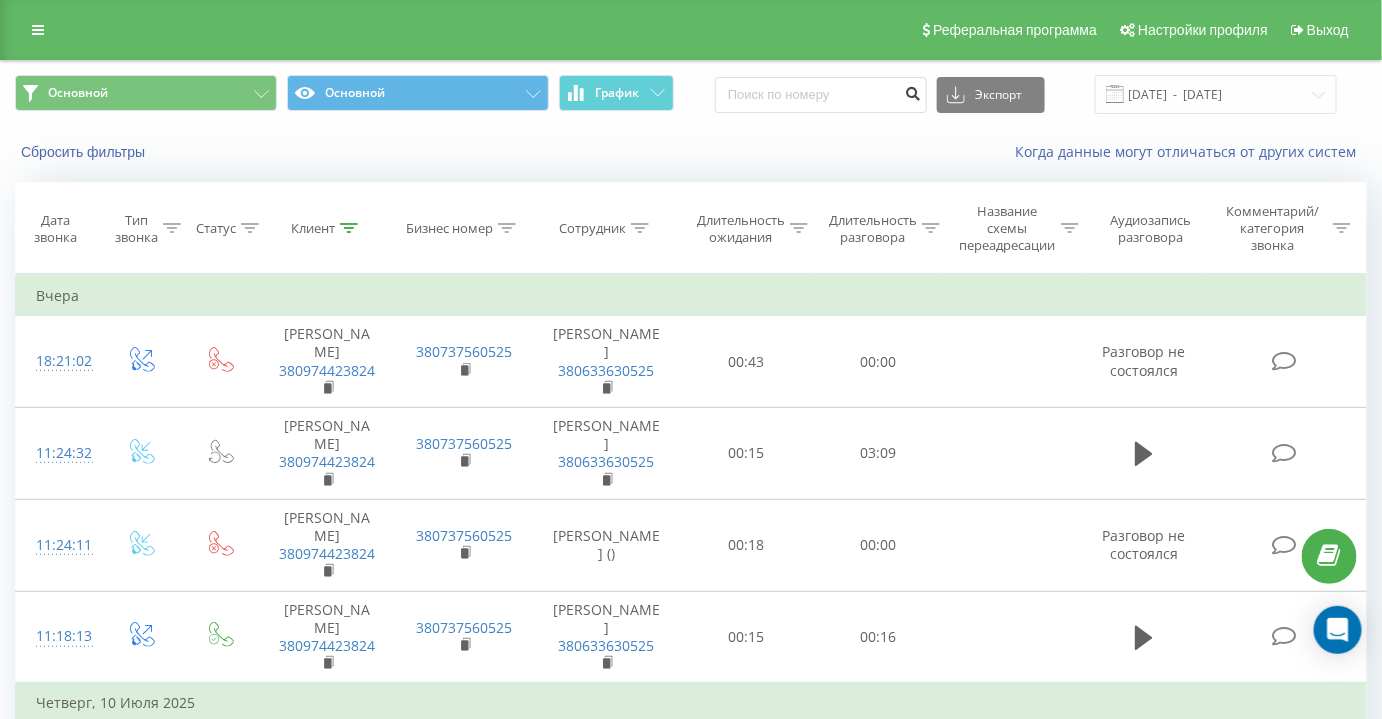 click at bounding box center [913, 91] 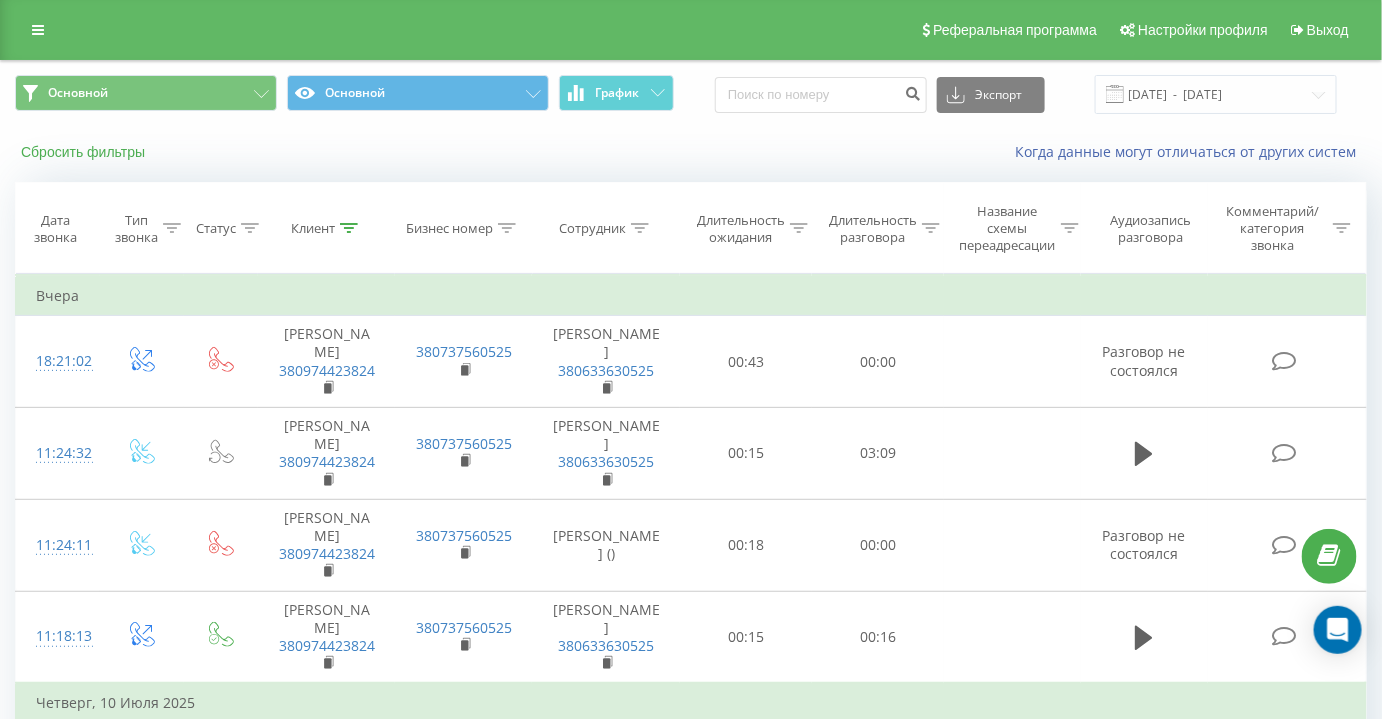 click on "Сбросить фильтры" at bounding box center (85, 152) 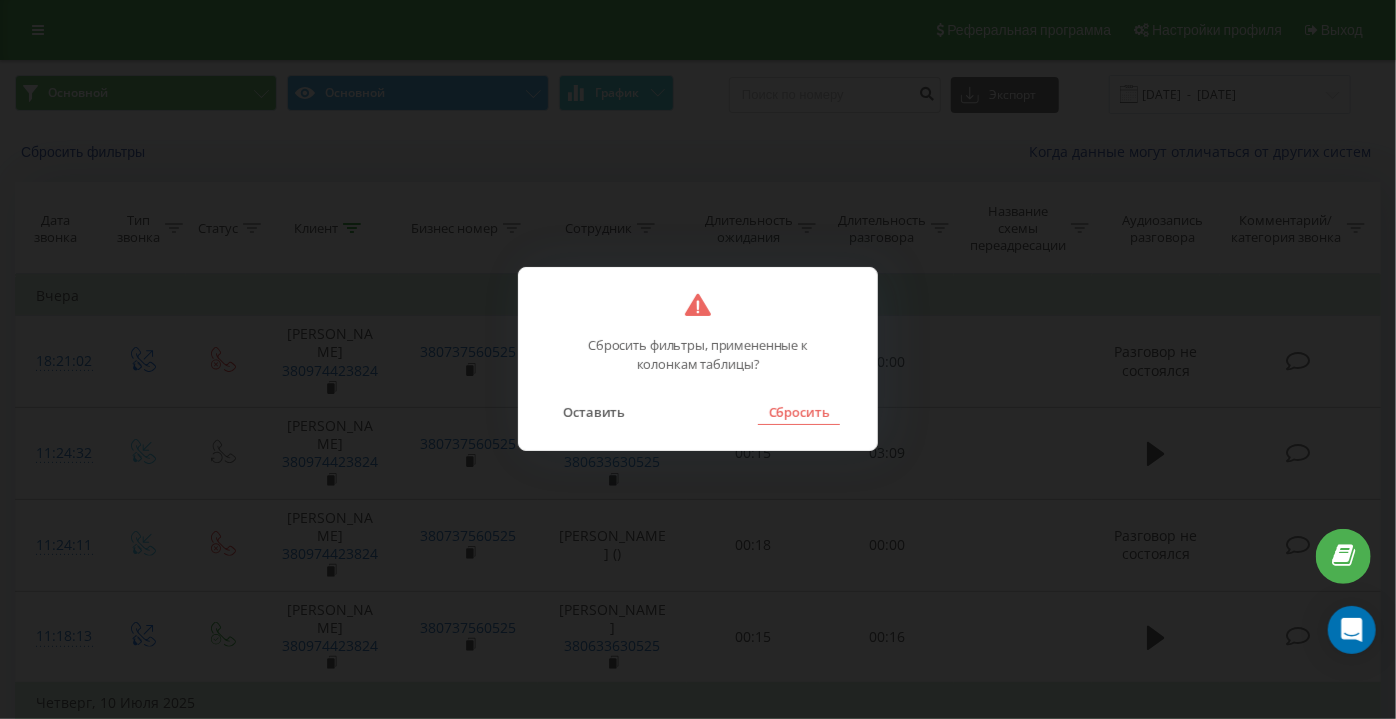 click on "Сбросить" at bounding box center (798, 412) 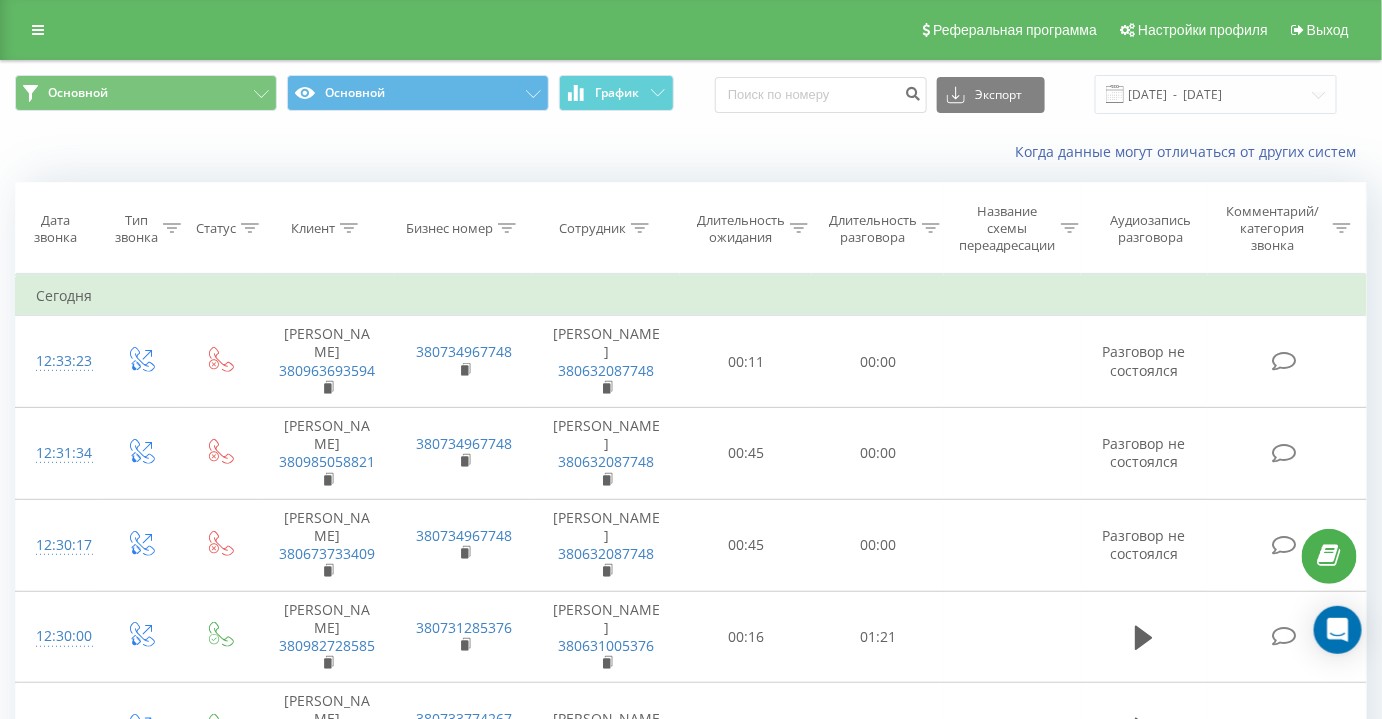 click on "Сотрудник" at bounding box center (607, 228) 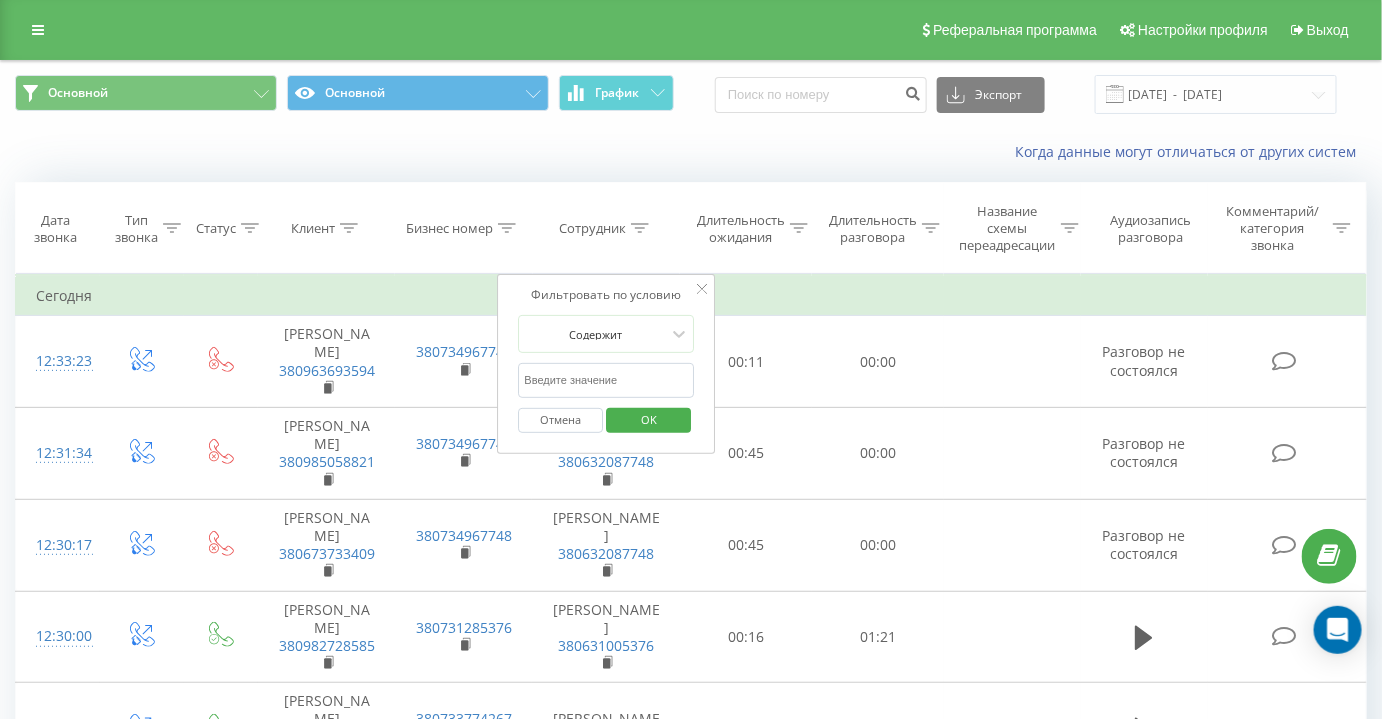 click at bounding box center (607, 380) 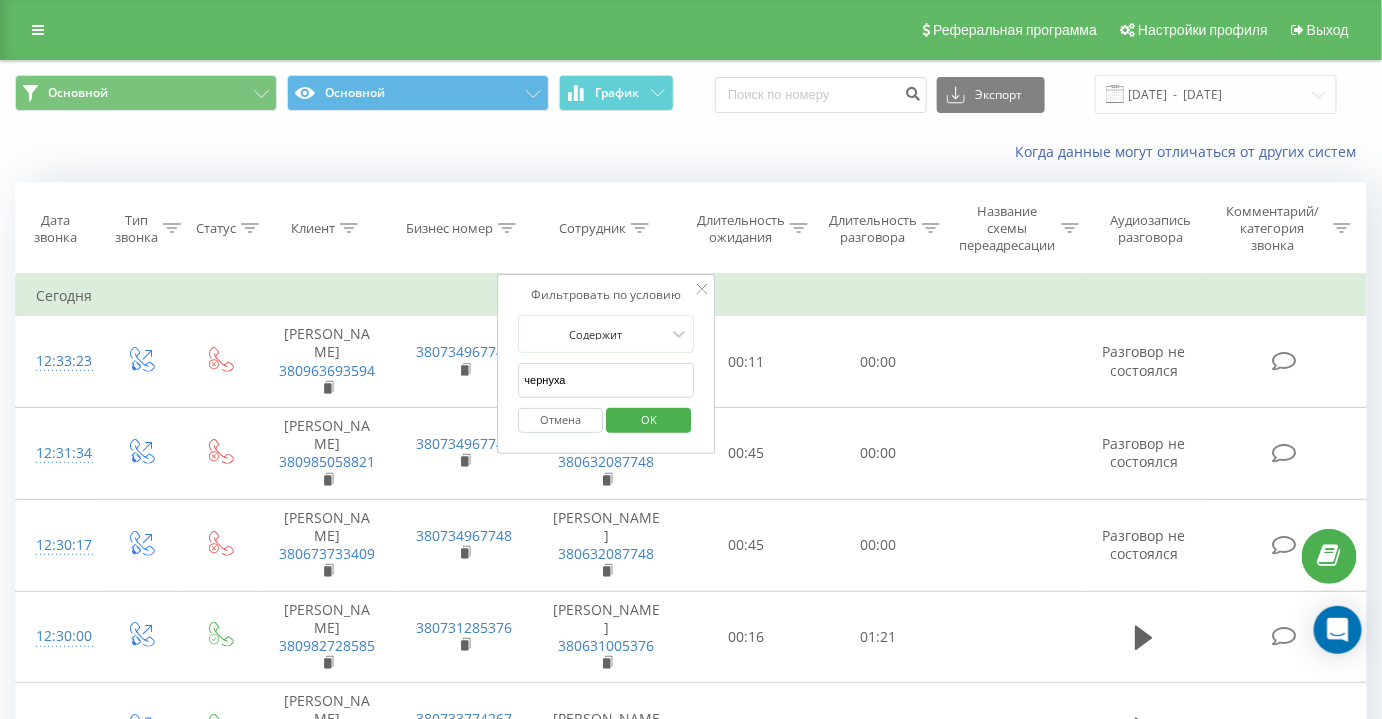 type on "чернуха" 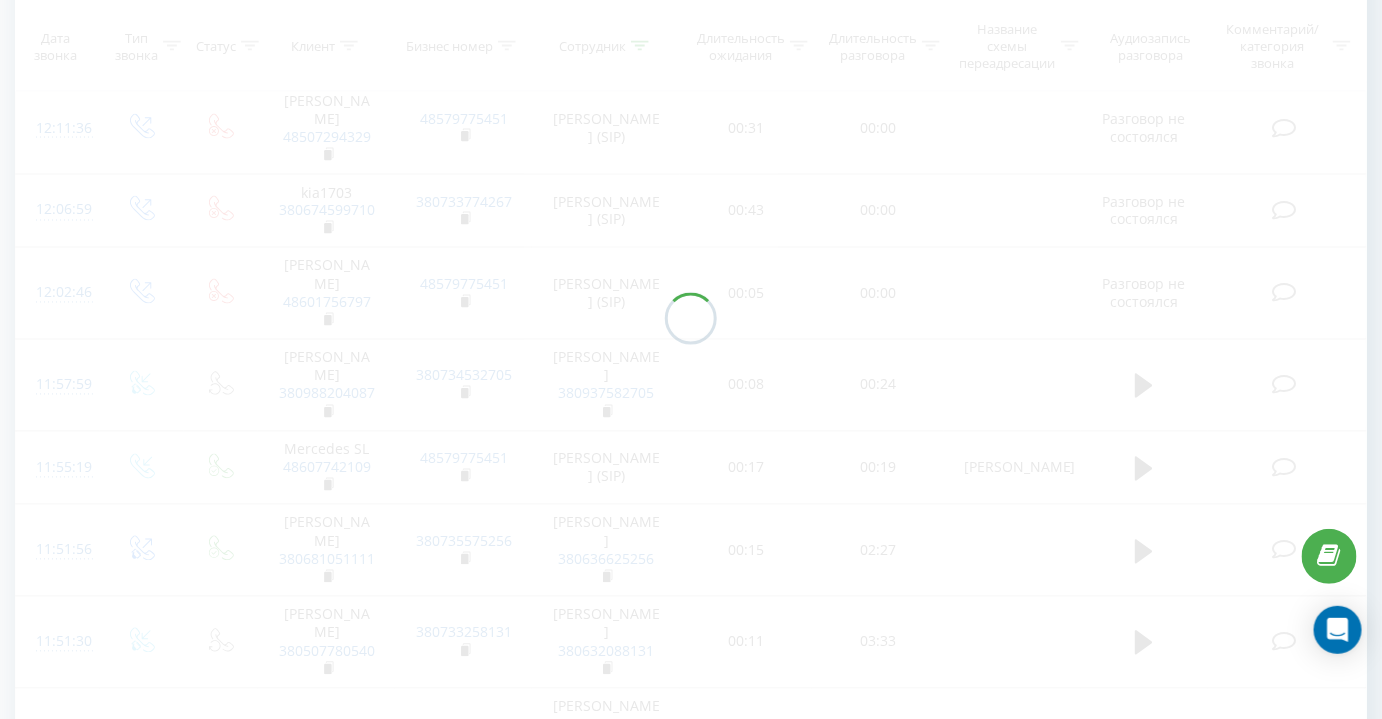 scroll, scrollTop: 1272, scrollLeft: 0, axis: vertical 